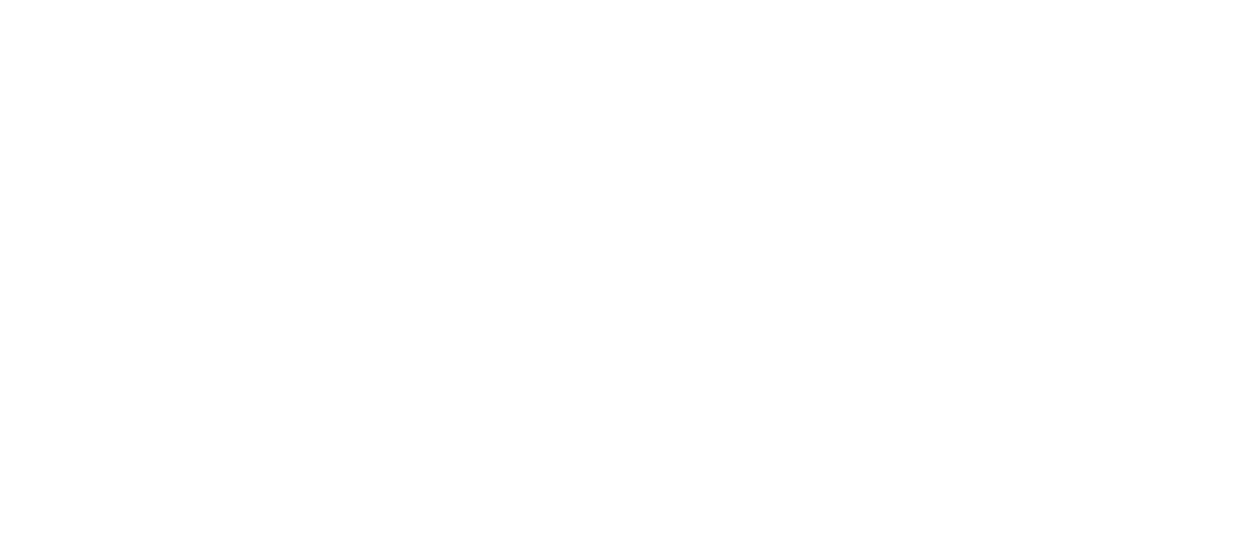 scroll, scrollTop: 0, scrollLeft: 0, axis: both 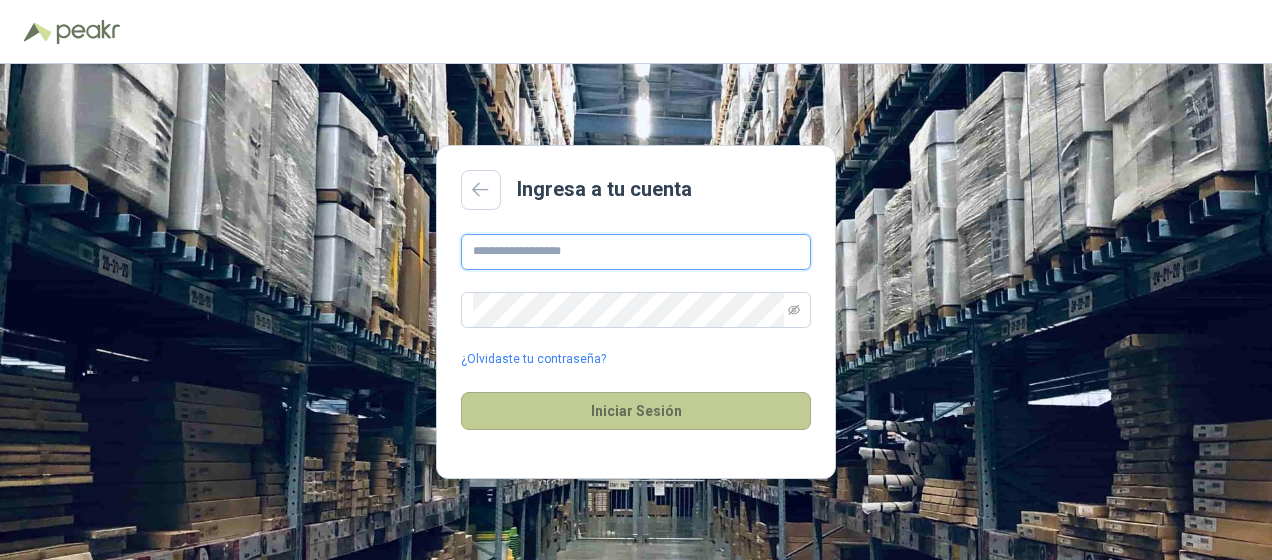 type on "**********" 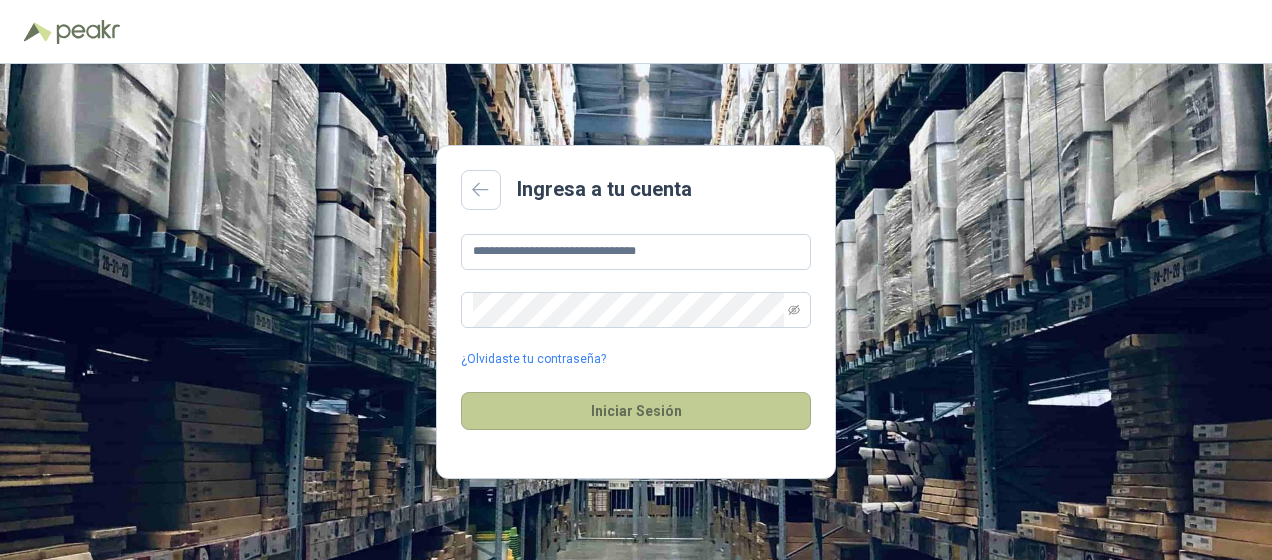 click on "Iniciar Sesión" at bounding box center (636, 411) 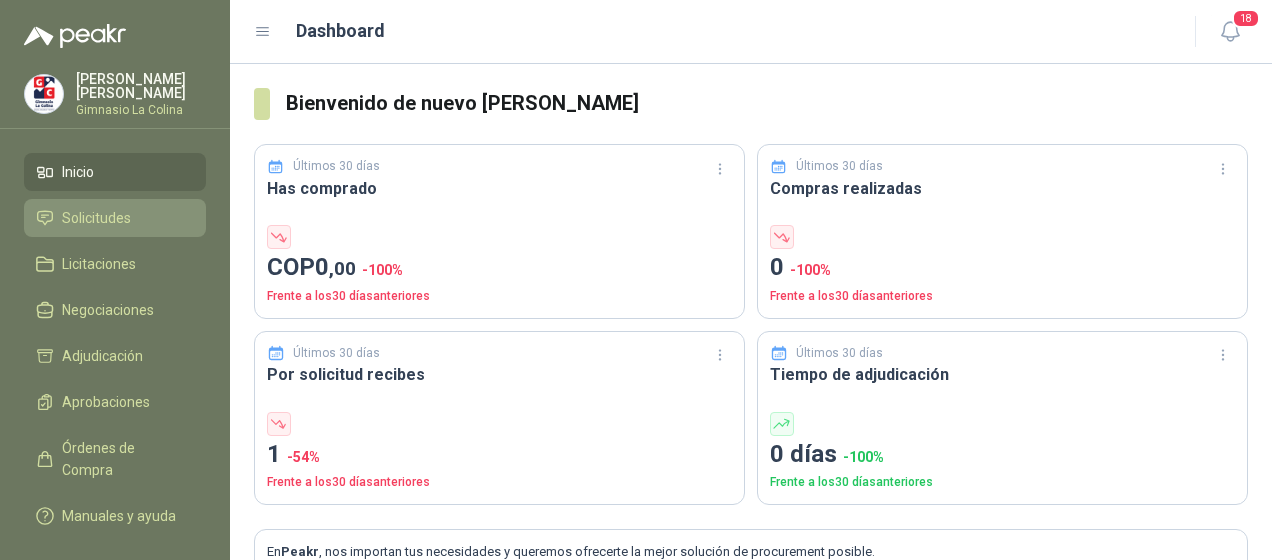 click on "Solicitudes" at bounding box center [96, 218] 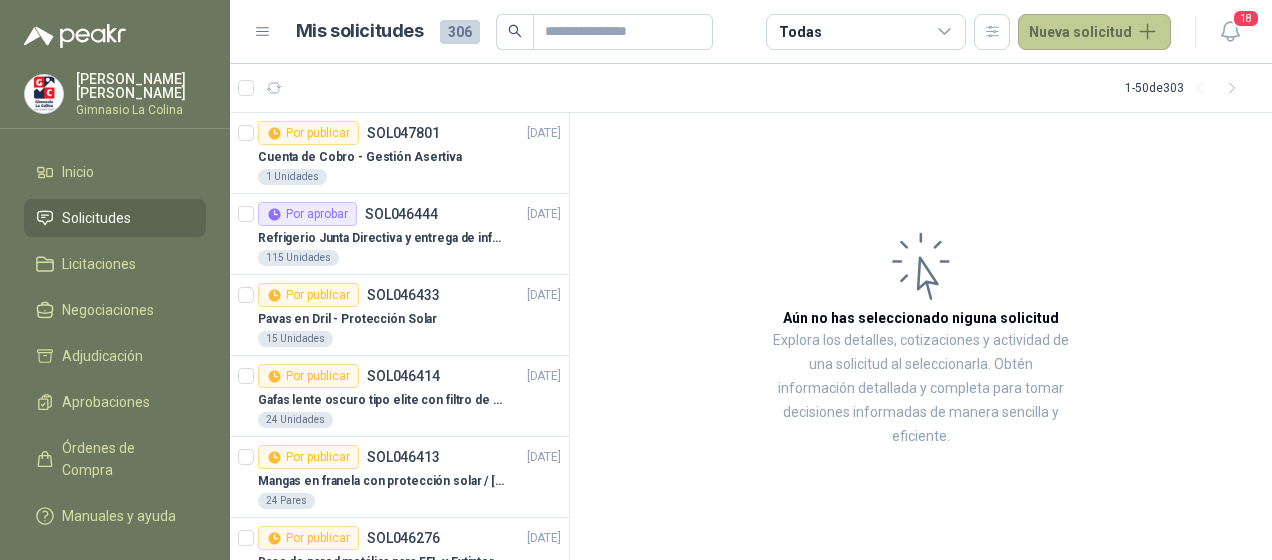 click on "Nueva solicitud" at bounding box center (1094, 32) 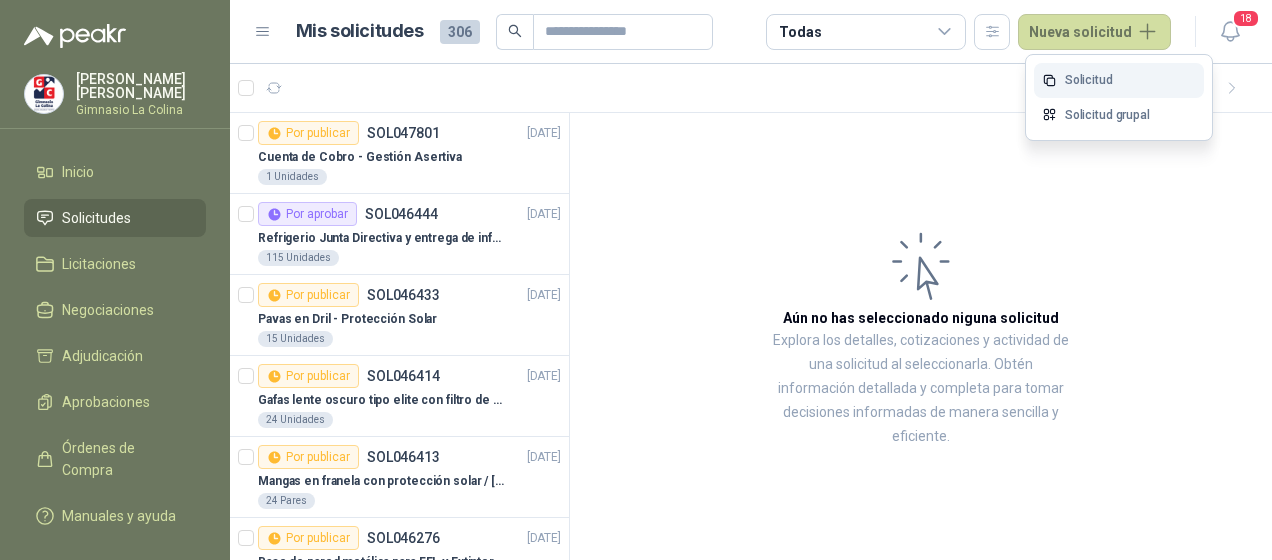 click on "Solicitud" at bounding box center [1119, 80] 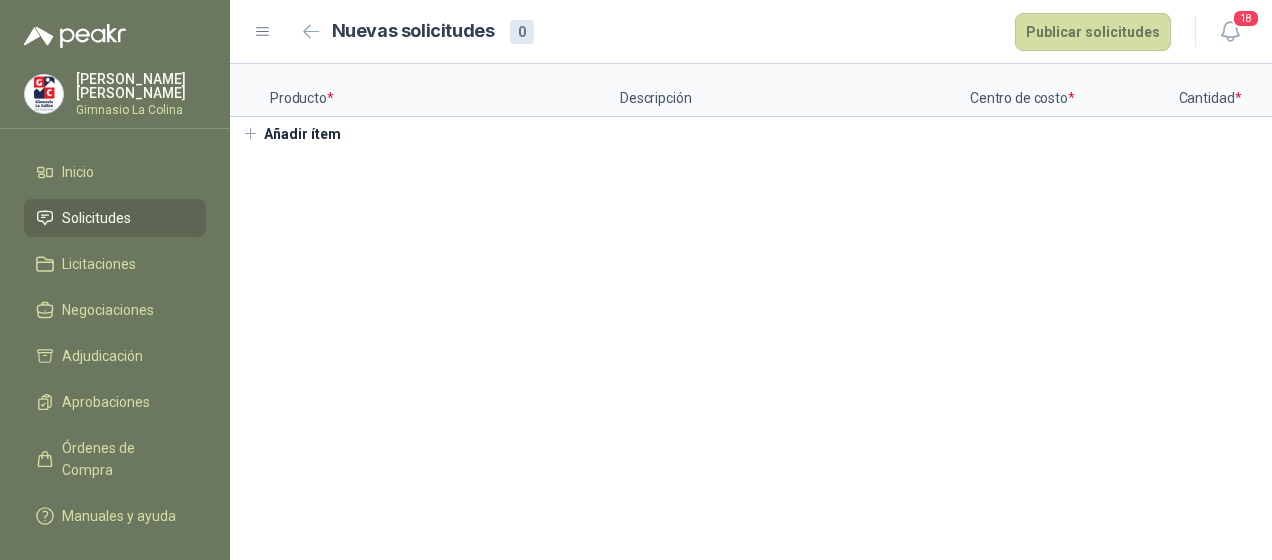 type 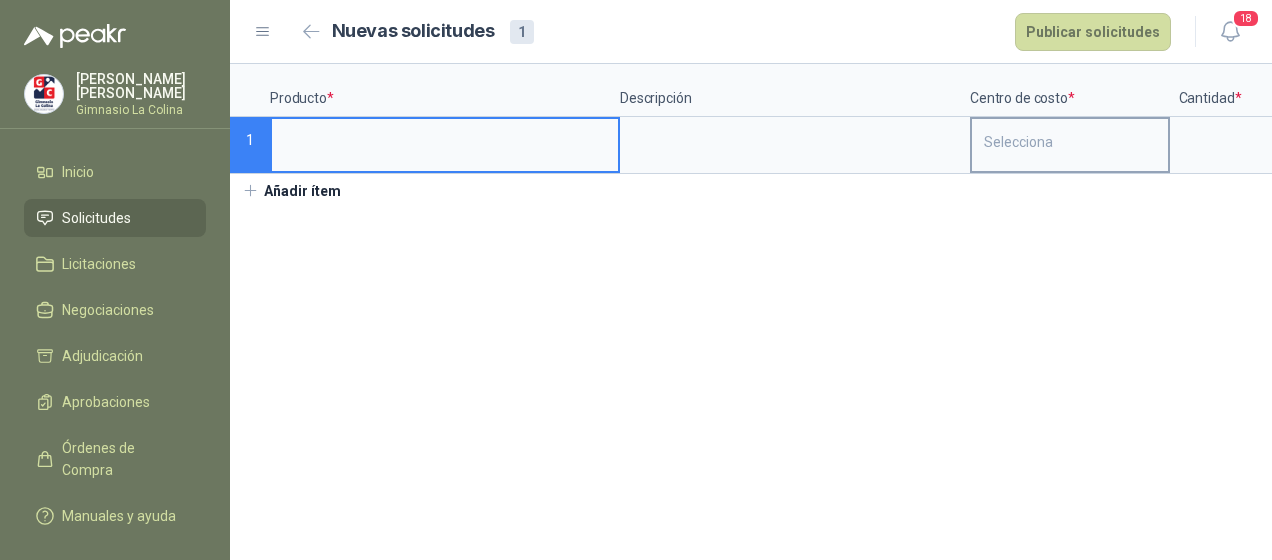 click on "Selecciona" at bounding box center [1070, 142] 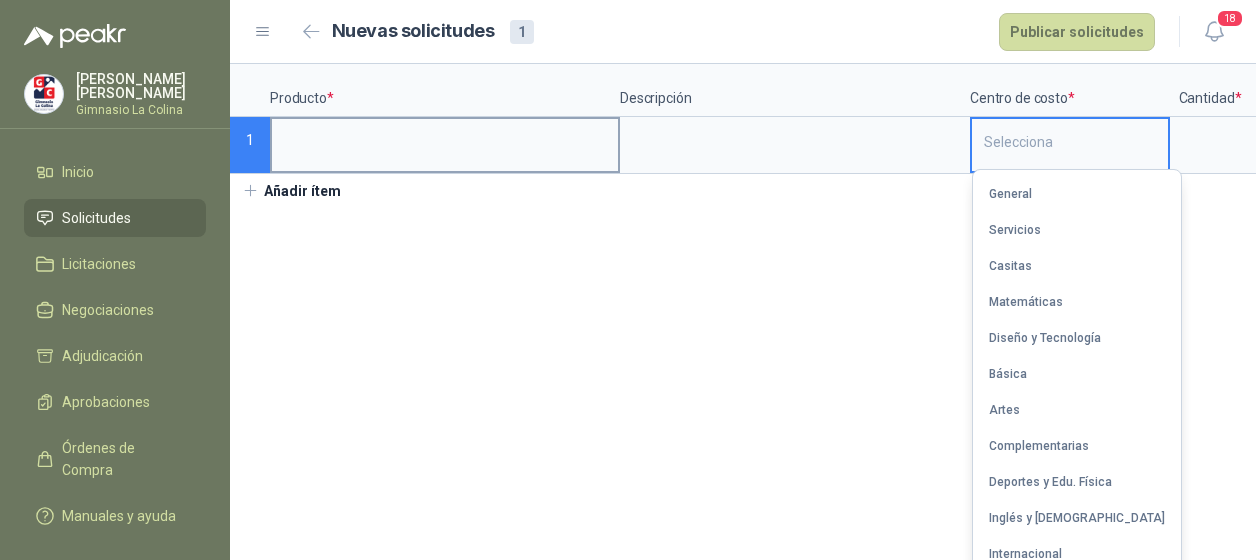click at bounding box center (445, 138) 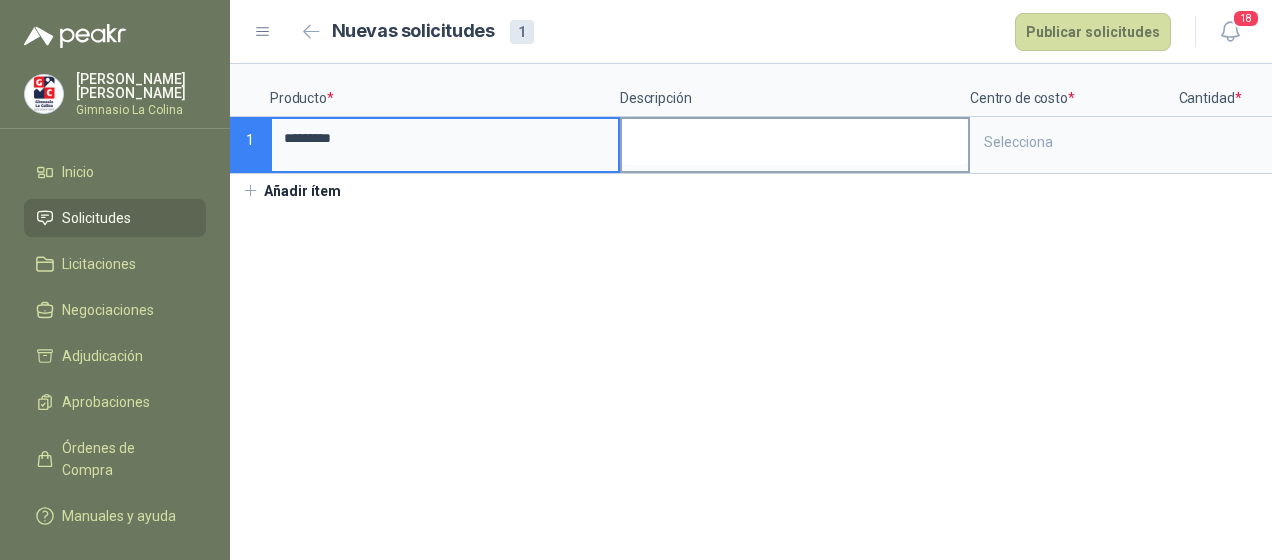 type on "********" 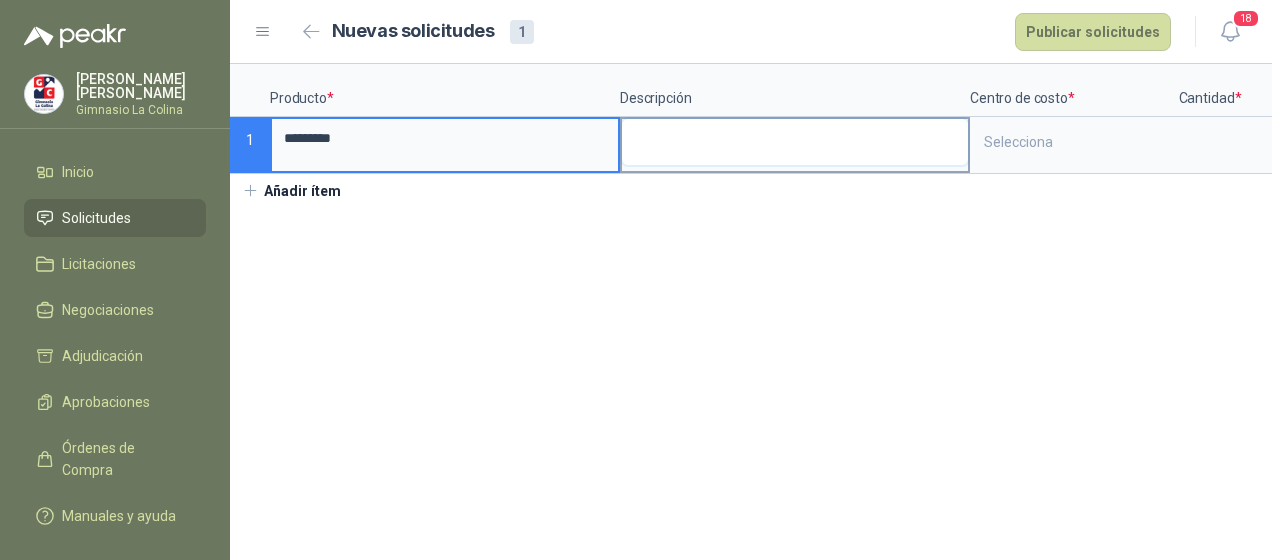 click at bounding box center (795, 142) 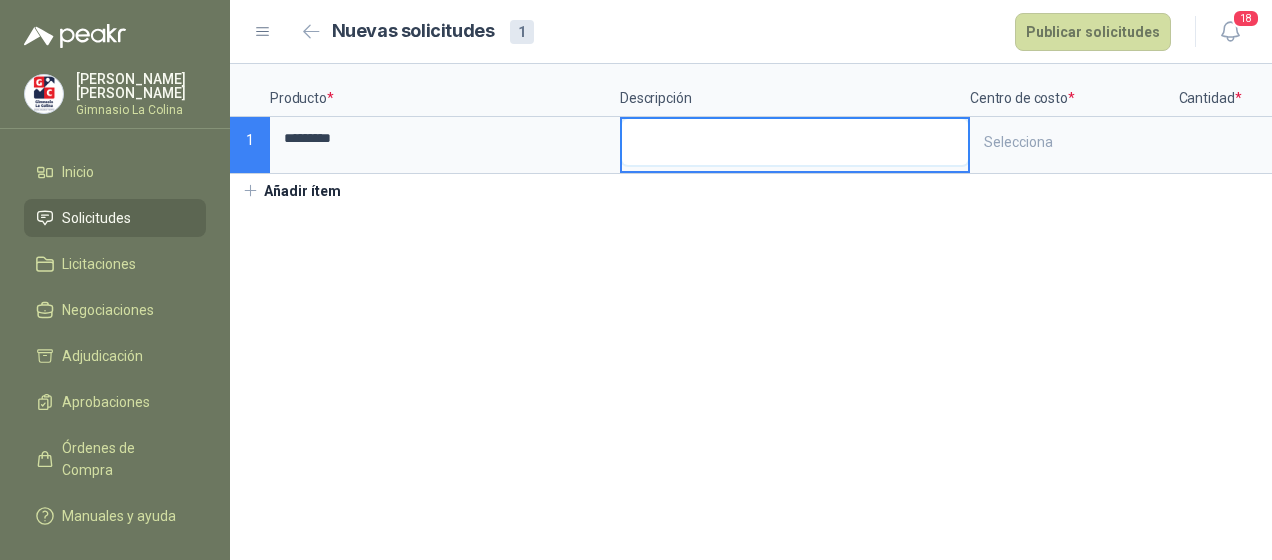 type 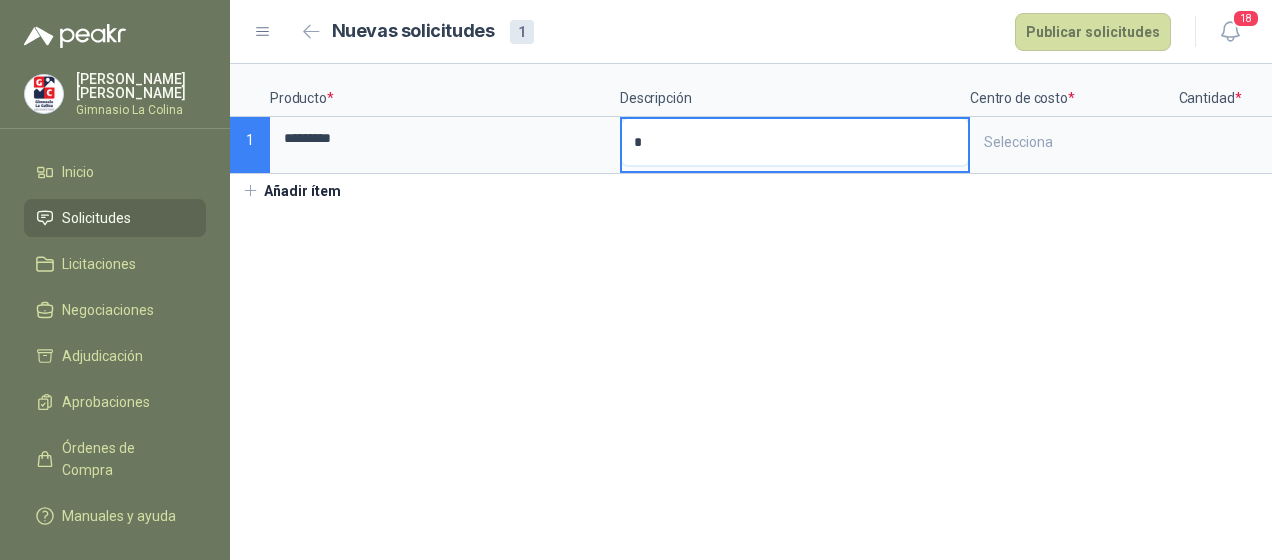type 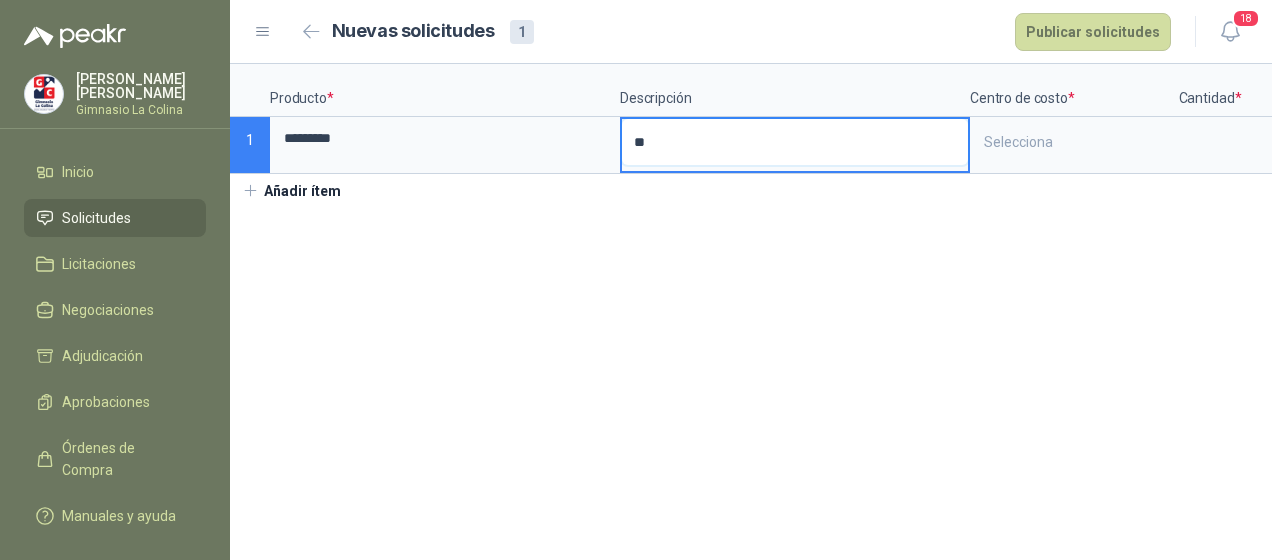 type 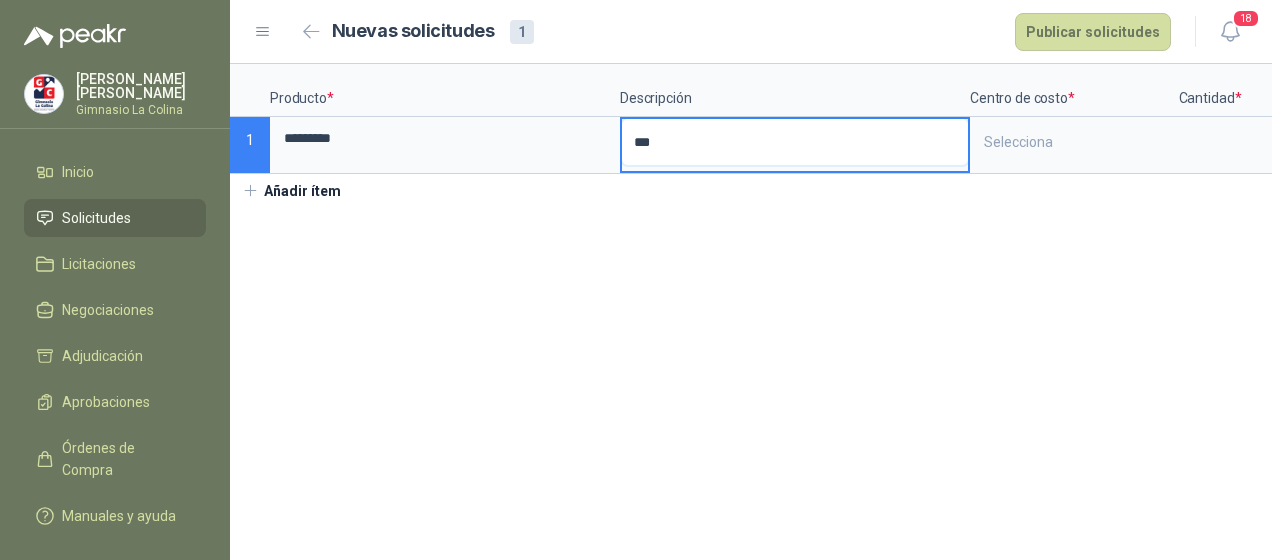 type 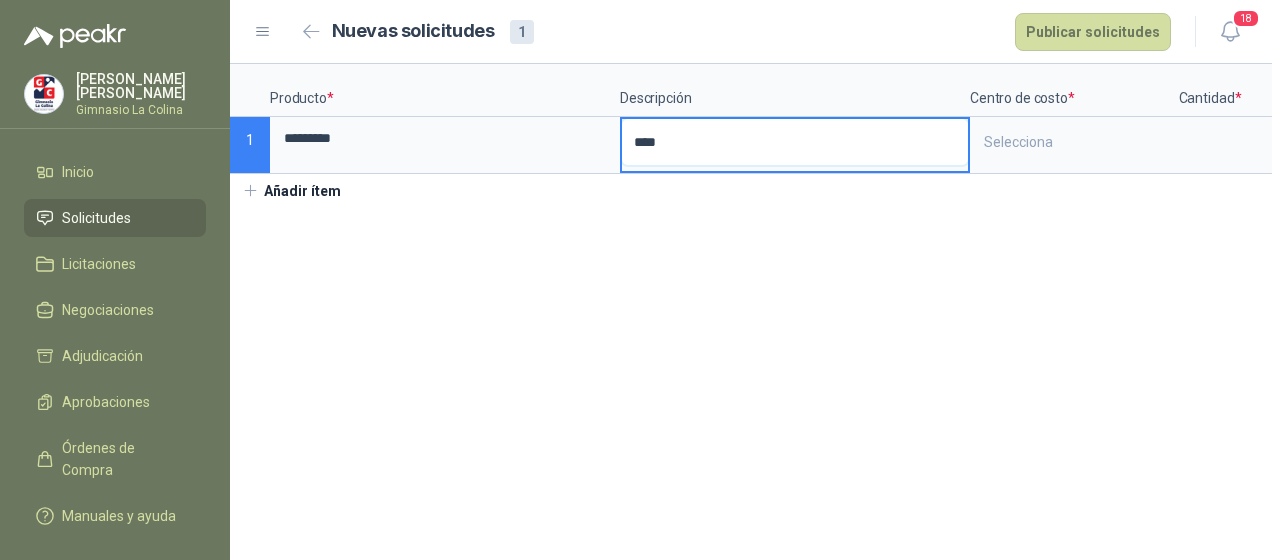 type 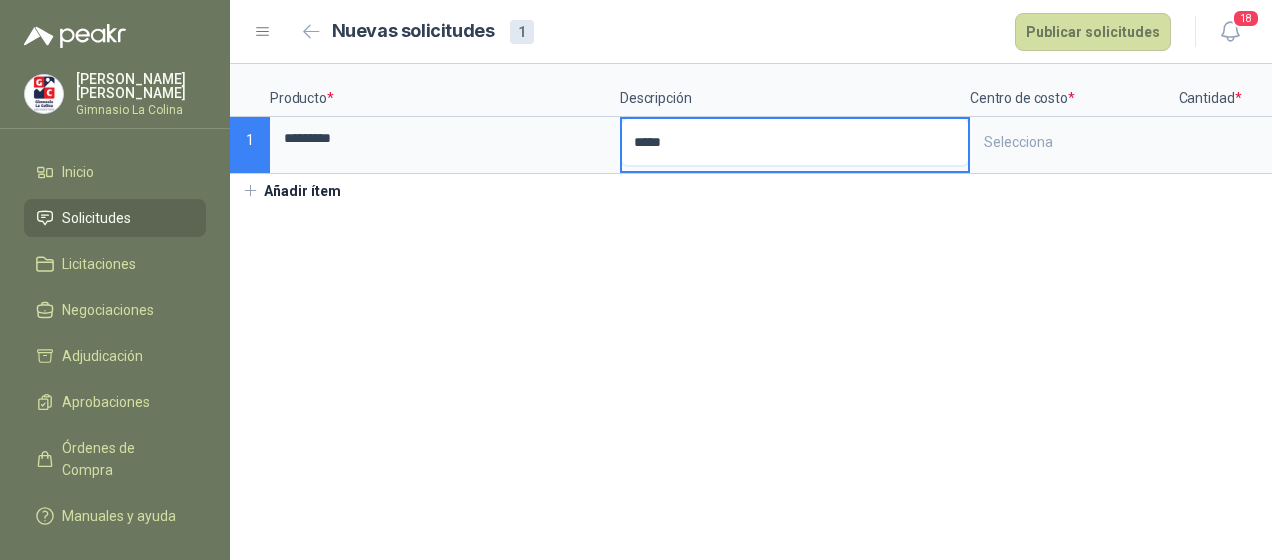type 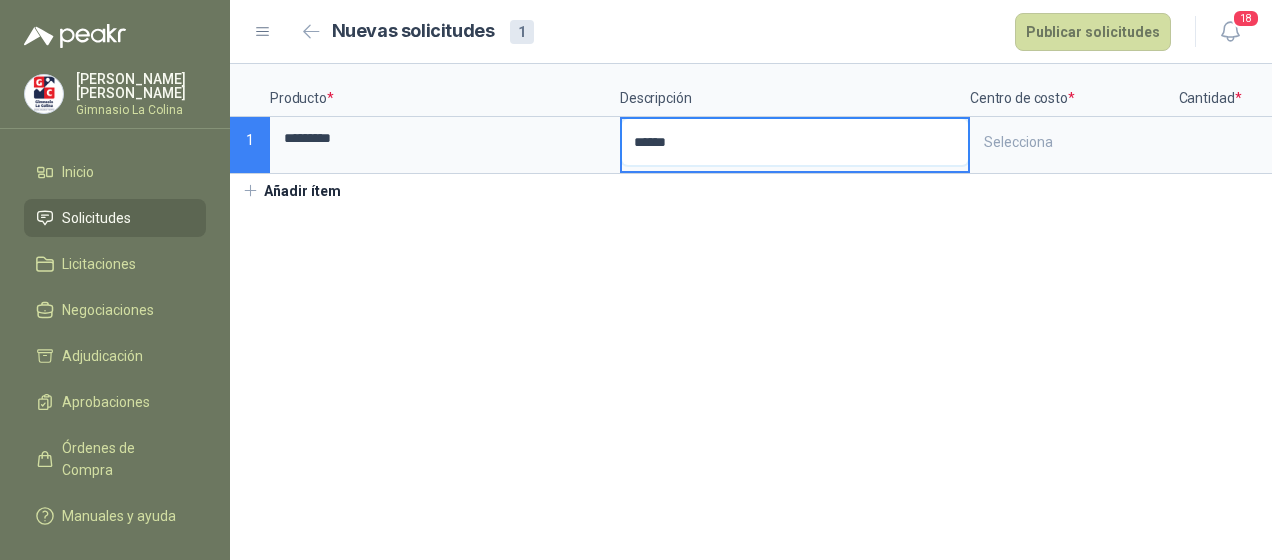 type 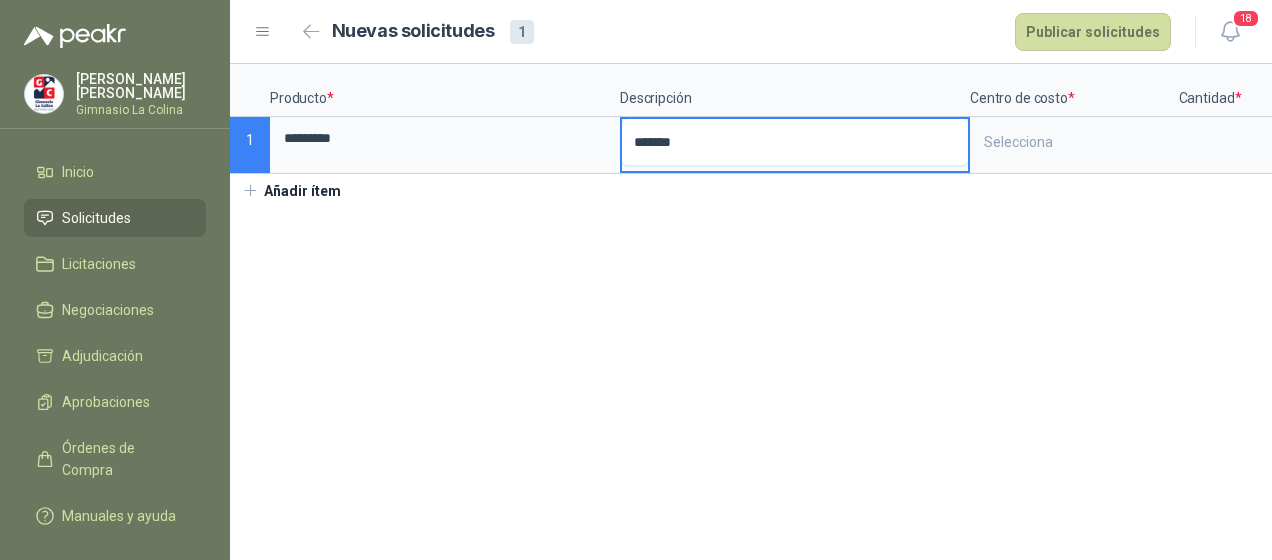 type 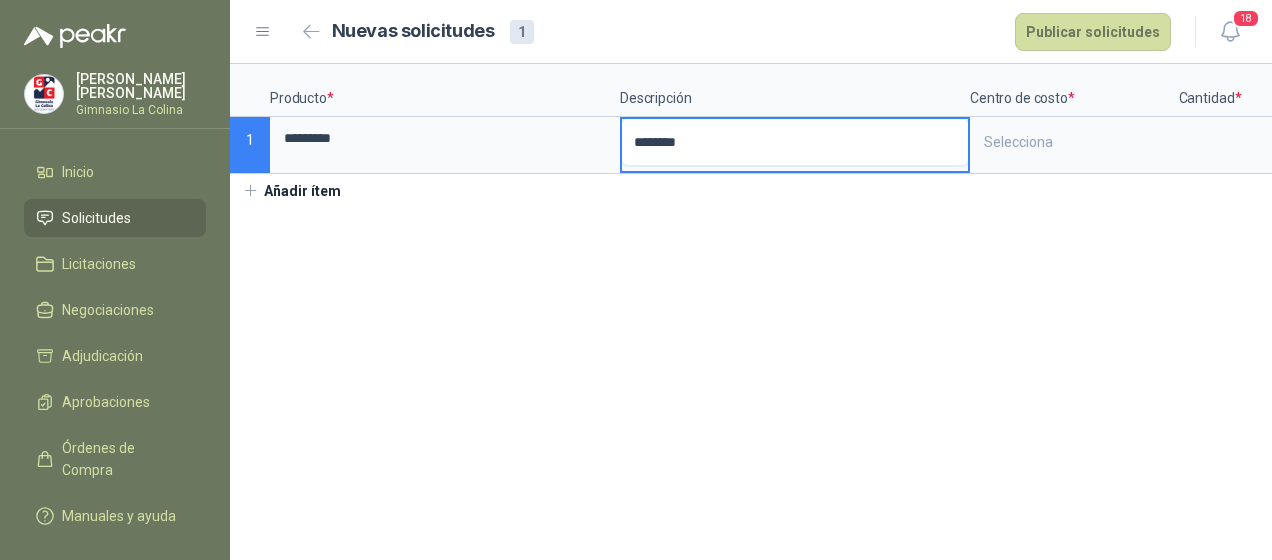 type 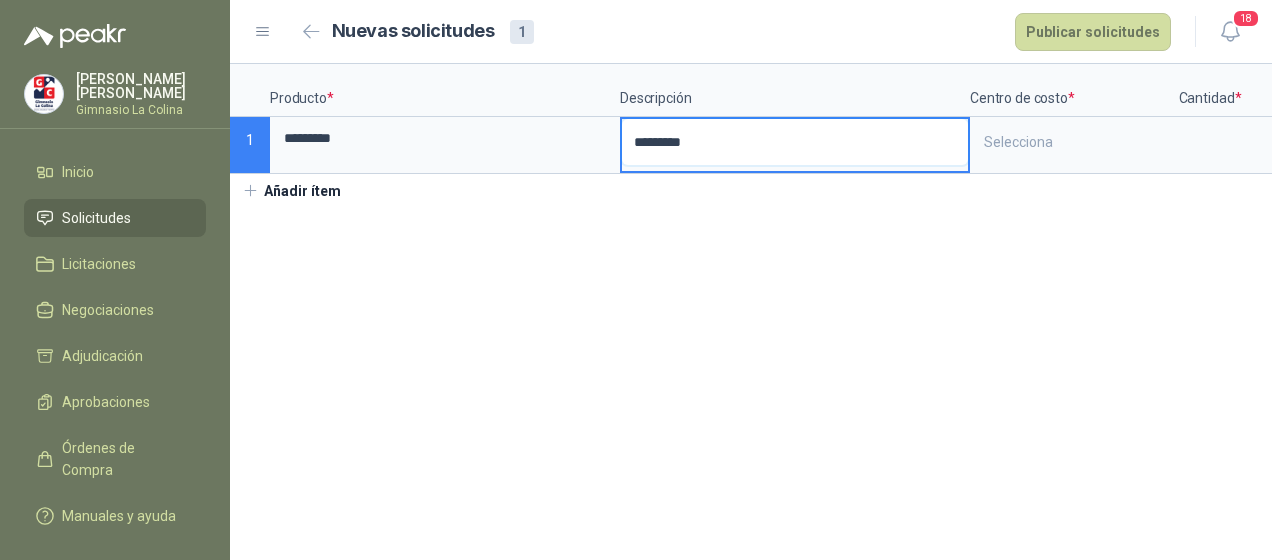type 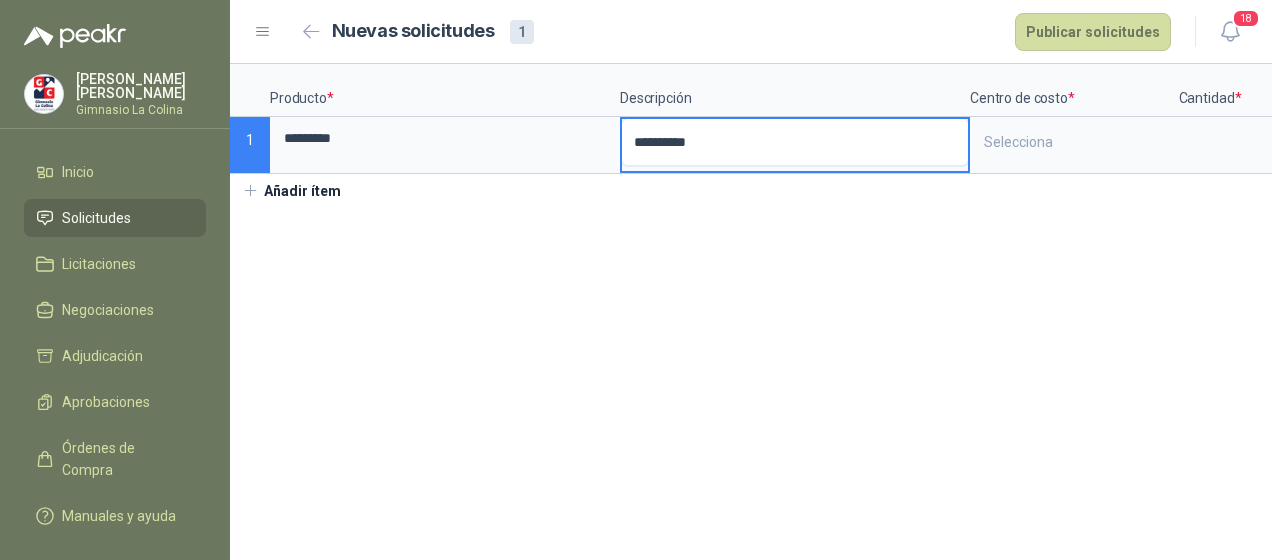 type 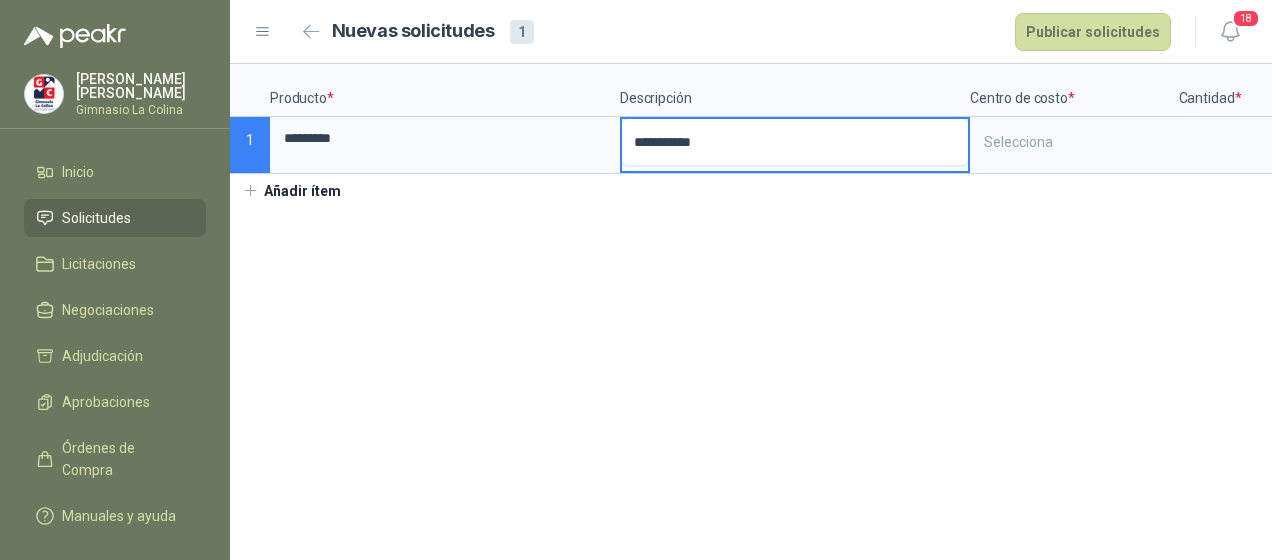 type 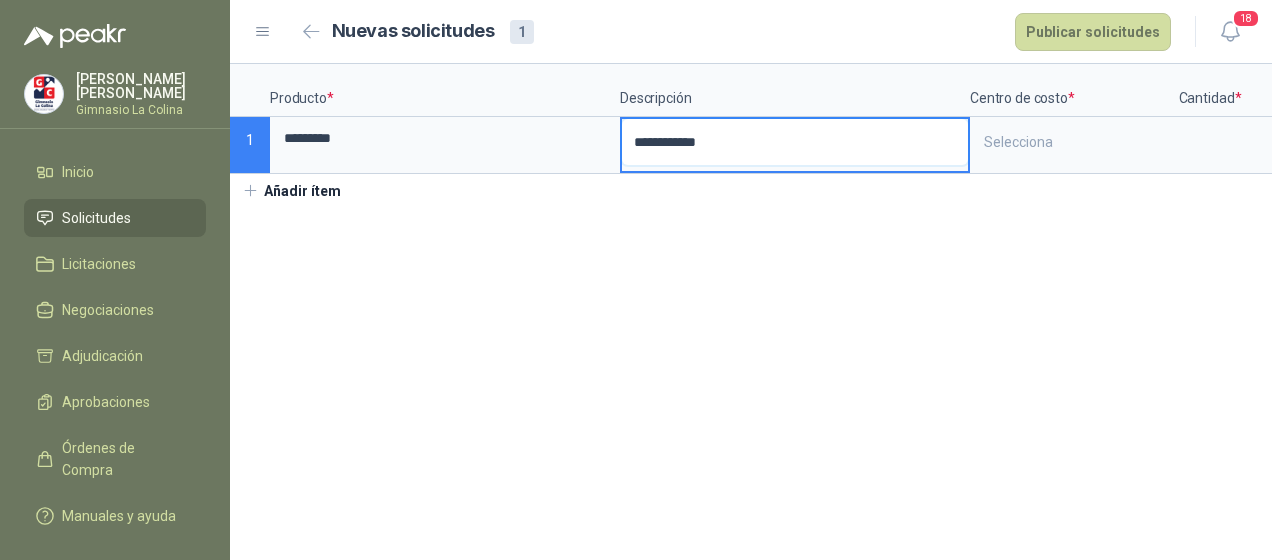 type 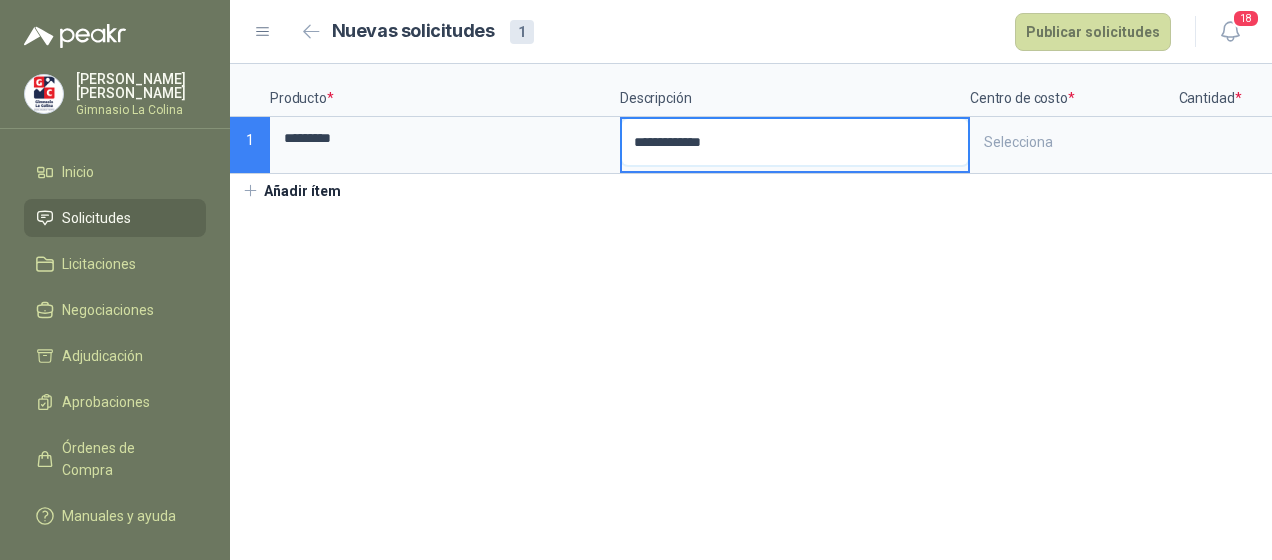 type 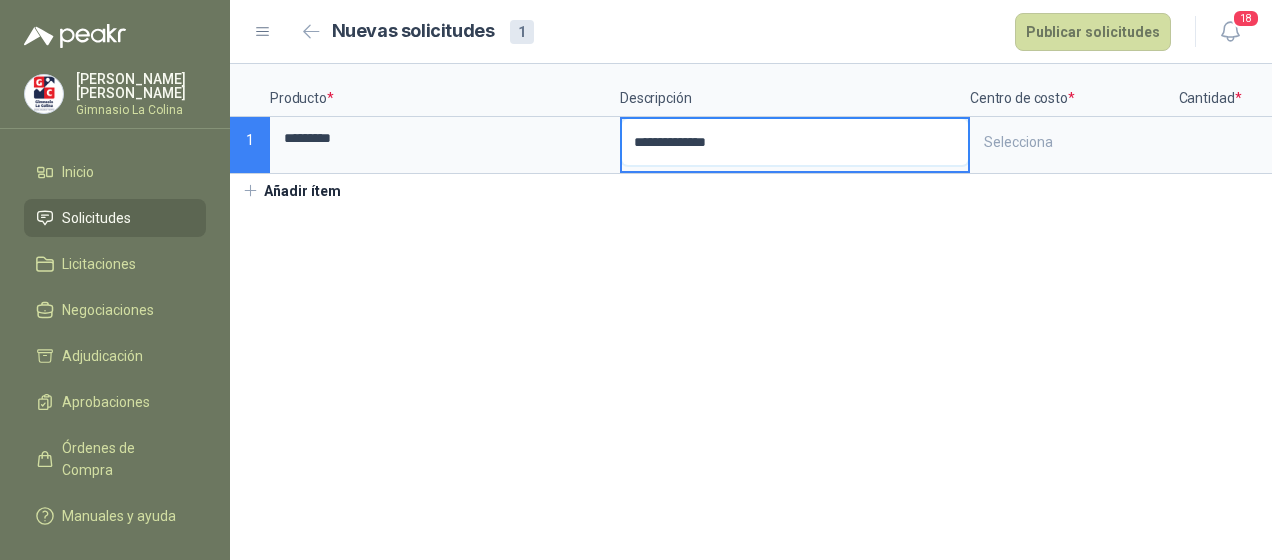 type 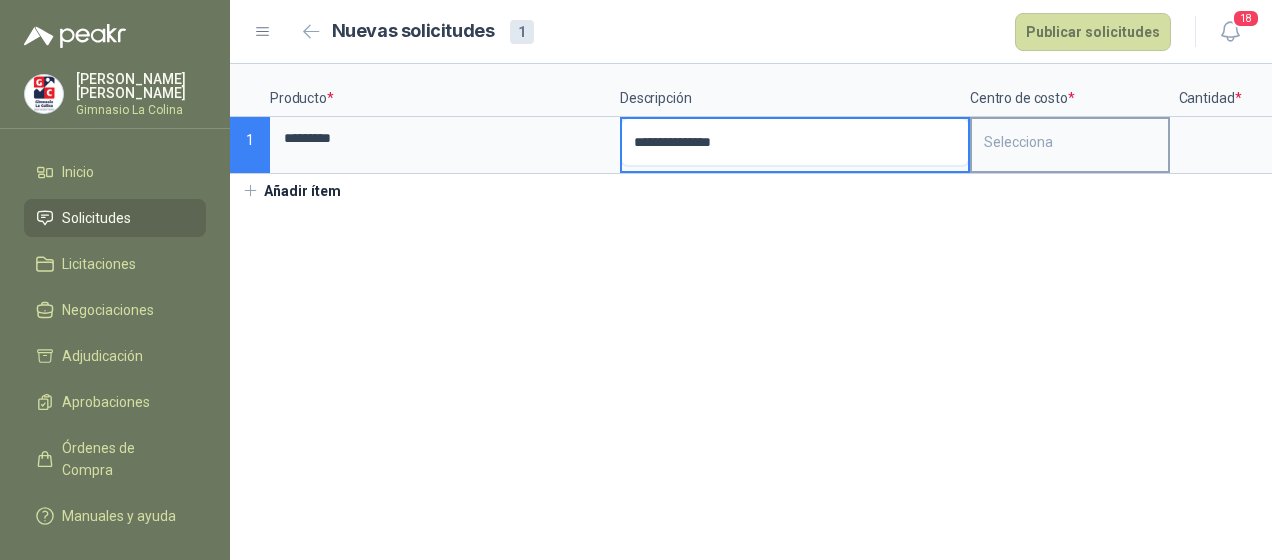 type on "**********" 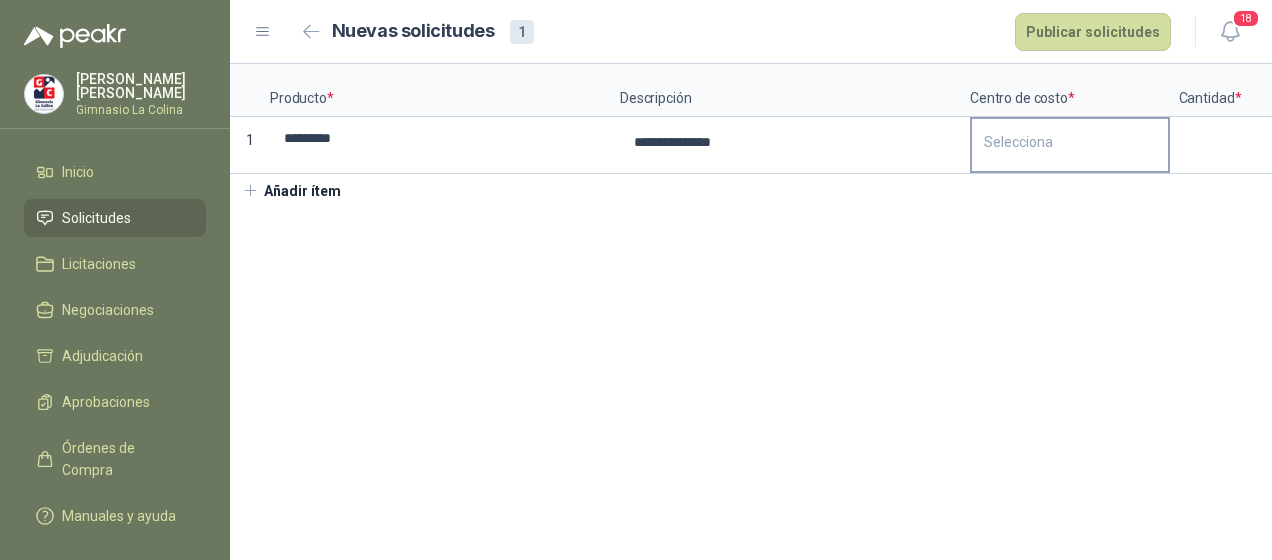 click on "Selecciona" at bounding box center [1070, 142] 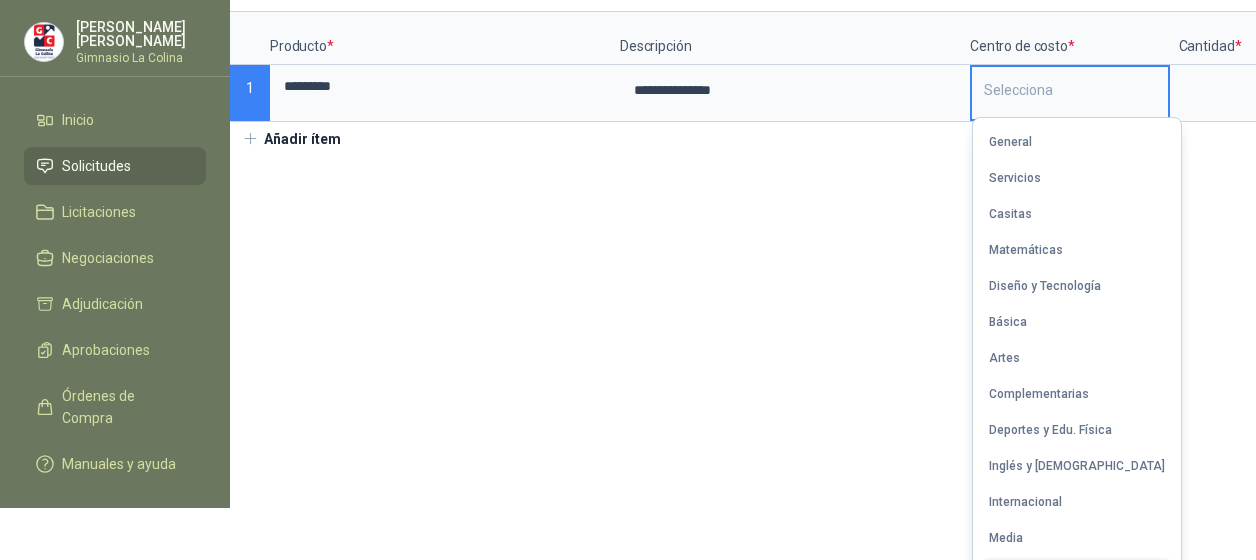 scroll, scrollTop: 39, scrollLeft: 0, axis: vertical 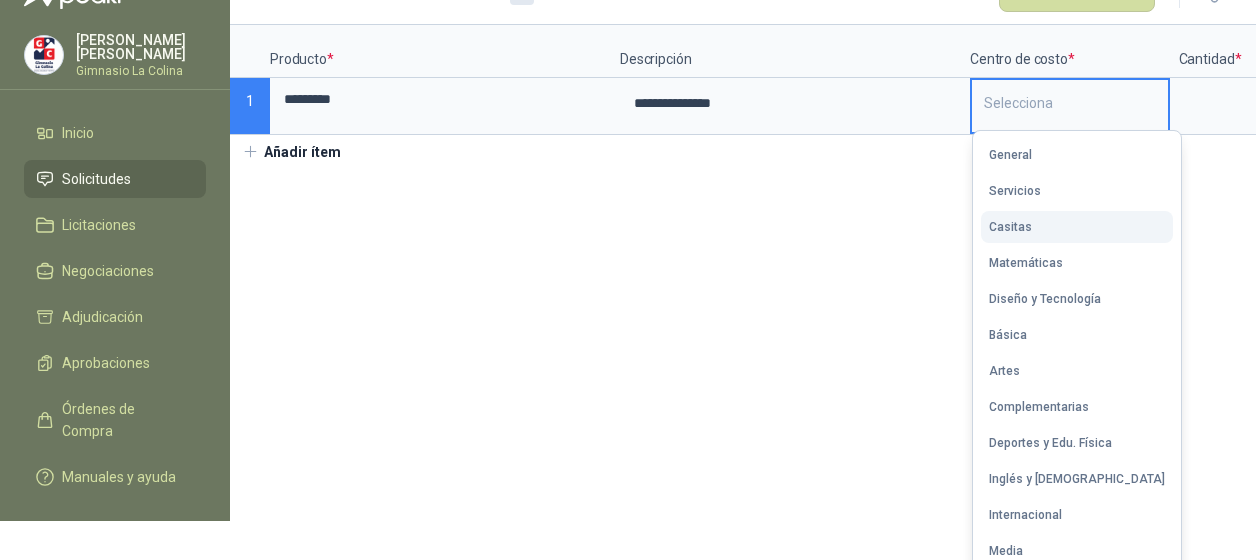 click on "Casitas" at bounding box center [1010, 227] 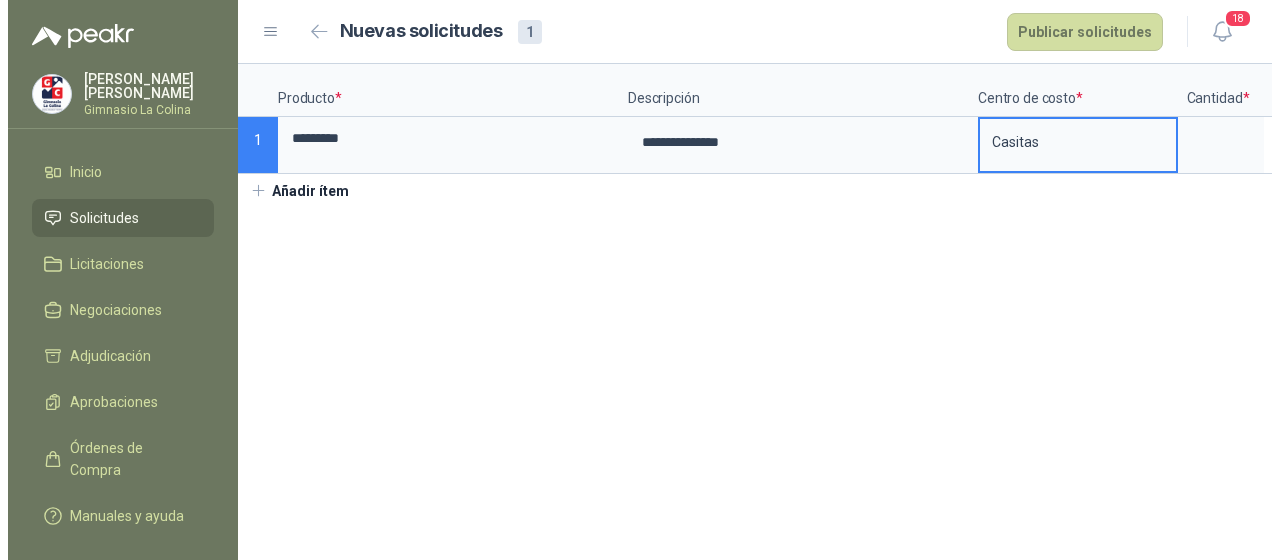 scroll, scrollTop: 0, scrollLeft: 0, axis: both 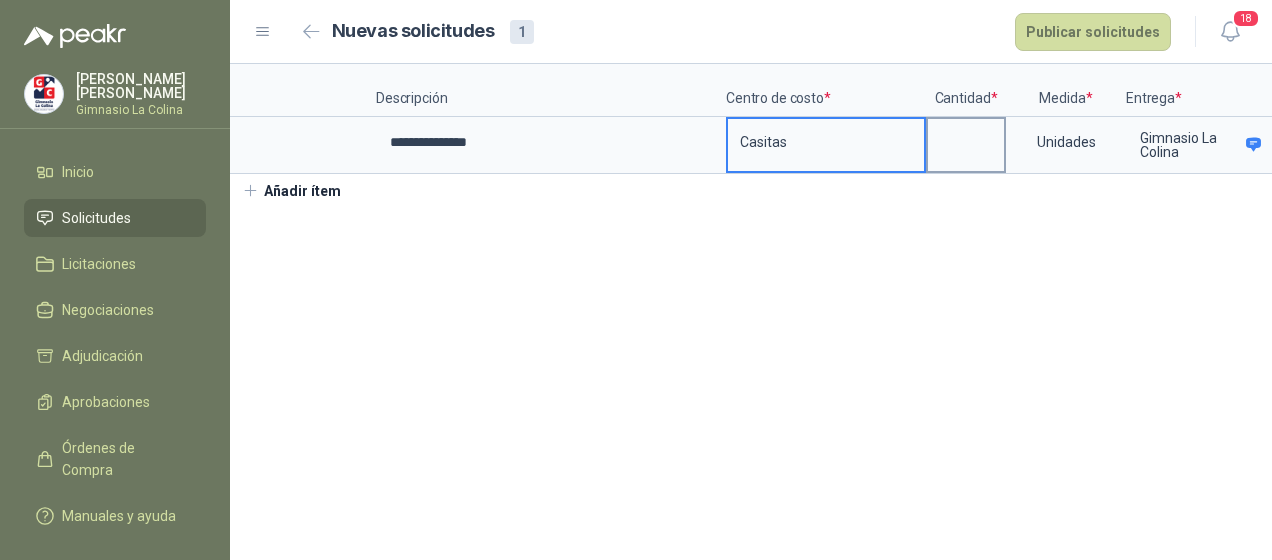 click at bounding box center [966, 138] 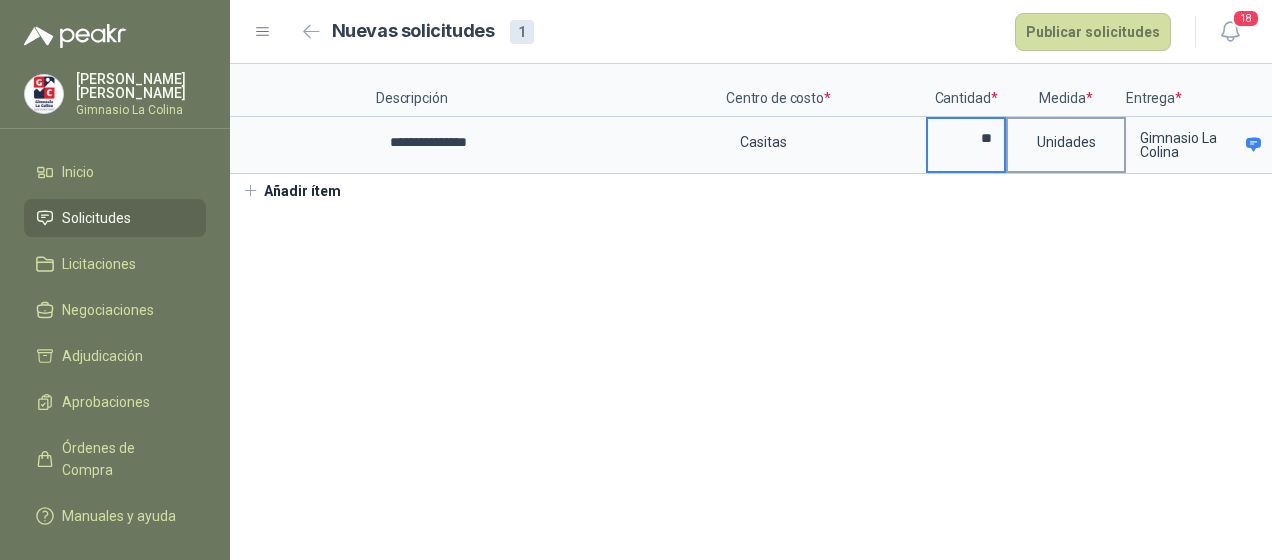 type on "**" 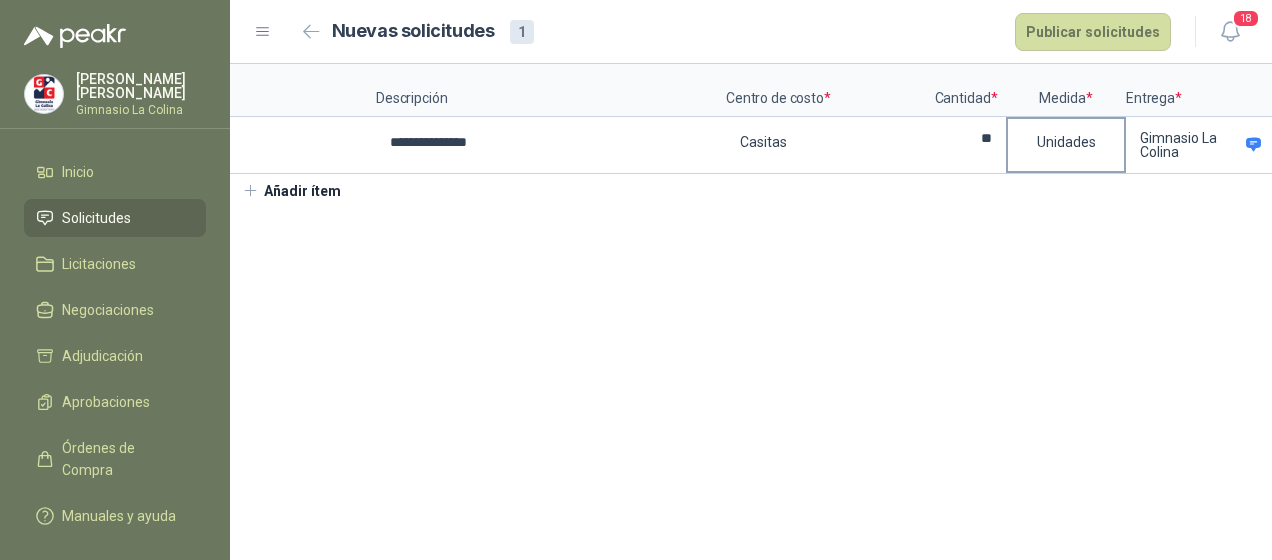 click on "Unidades" at bounding box center [1066, 142] 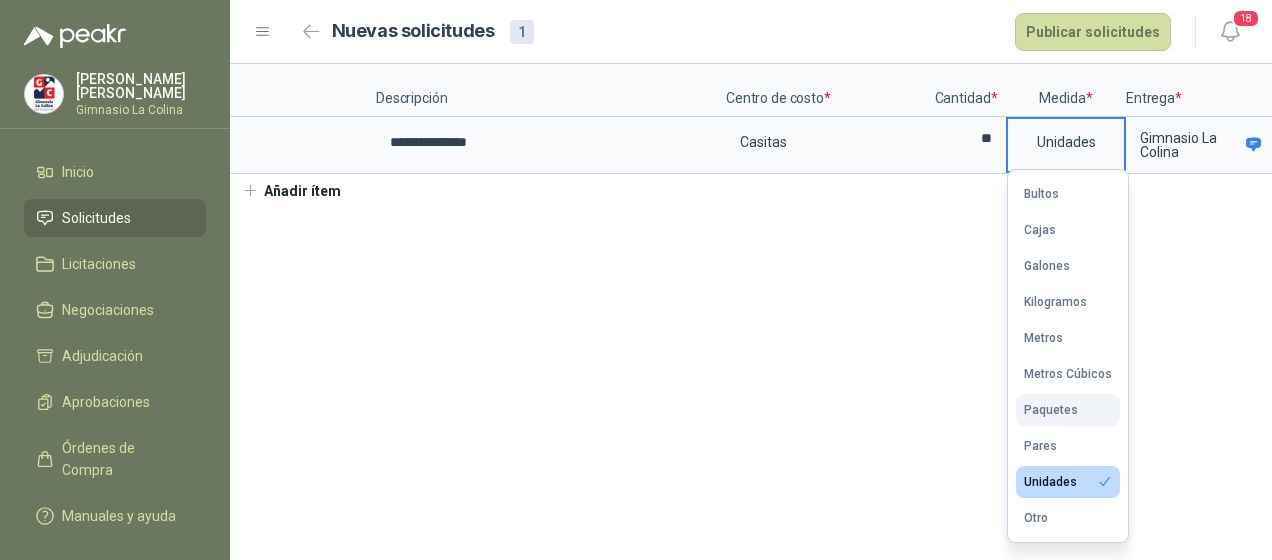 click on "Paquetes" at bounding box center (1068, 410) 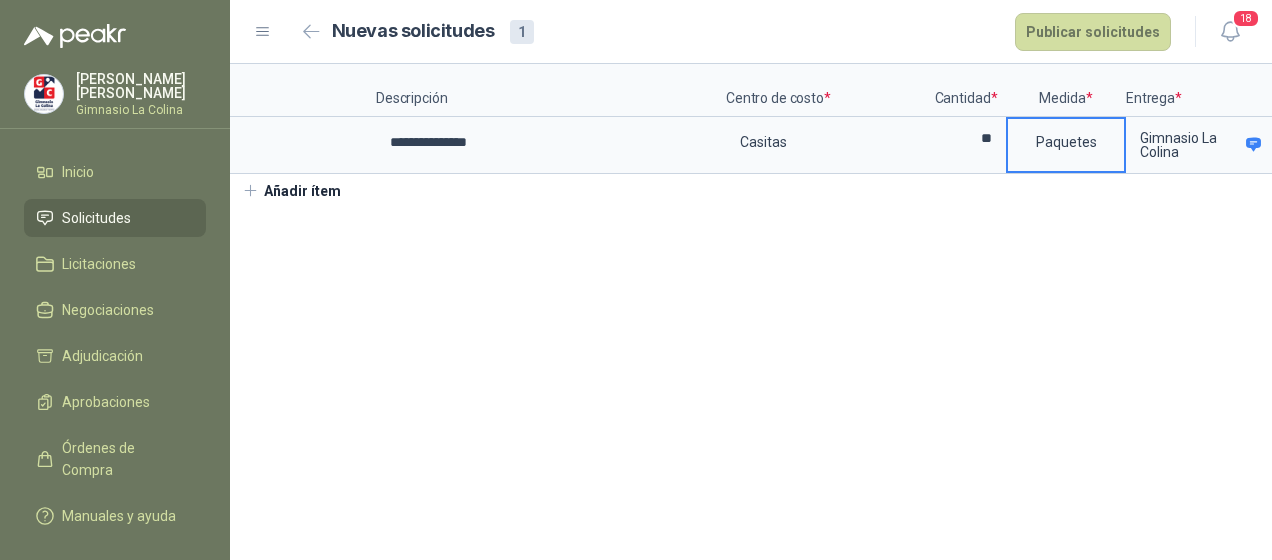 scroll, scrollTop: 0, scrollLeft: 350, axis: horizontal 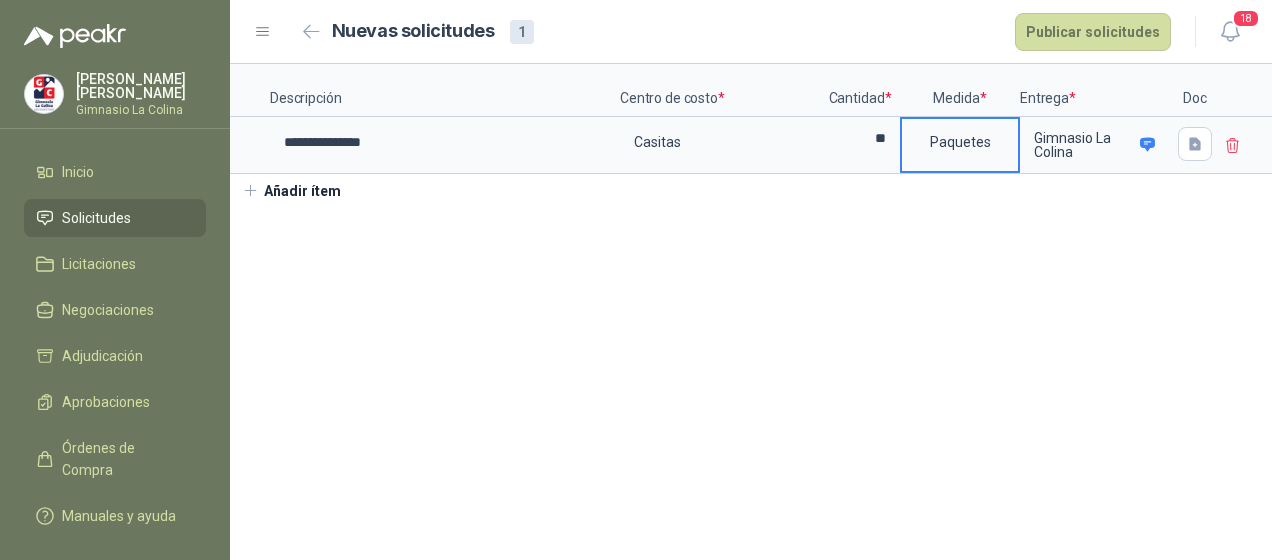 click on "Añadir ítem" at bounding box center [291, 191] 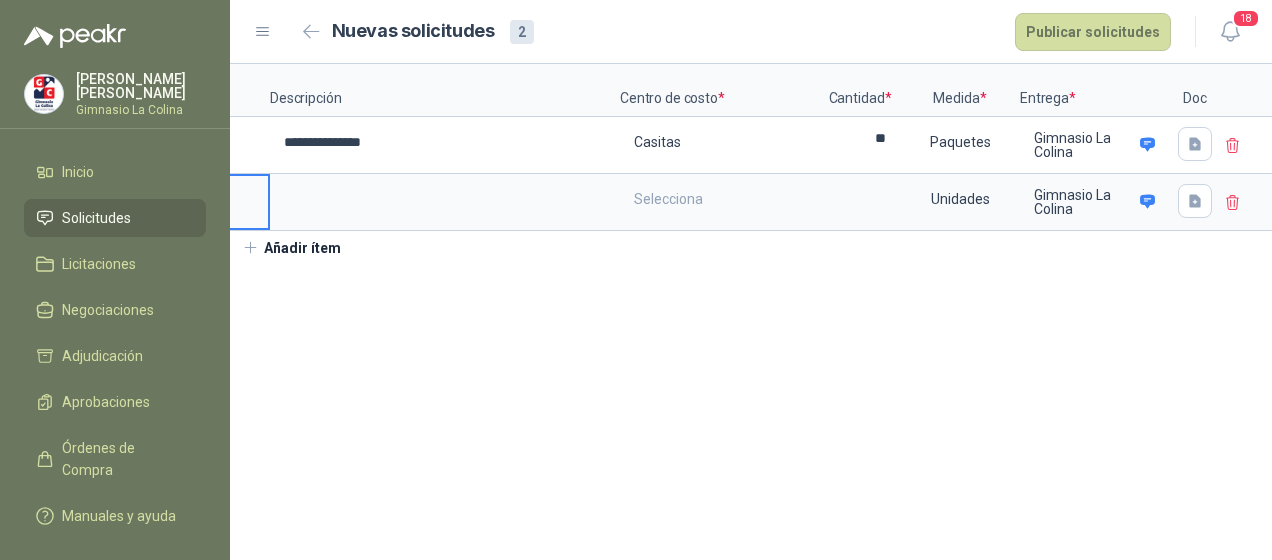 scroll, scrollTop: 0, scrollLeft: 42, axis: horizontal 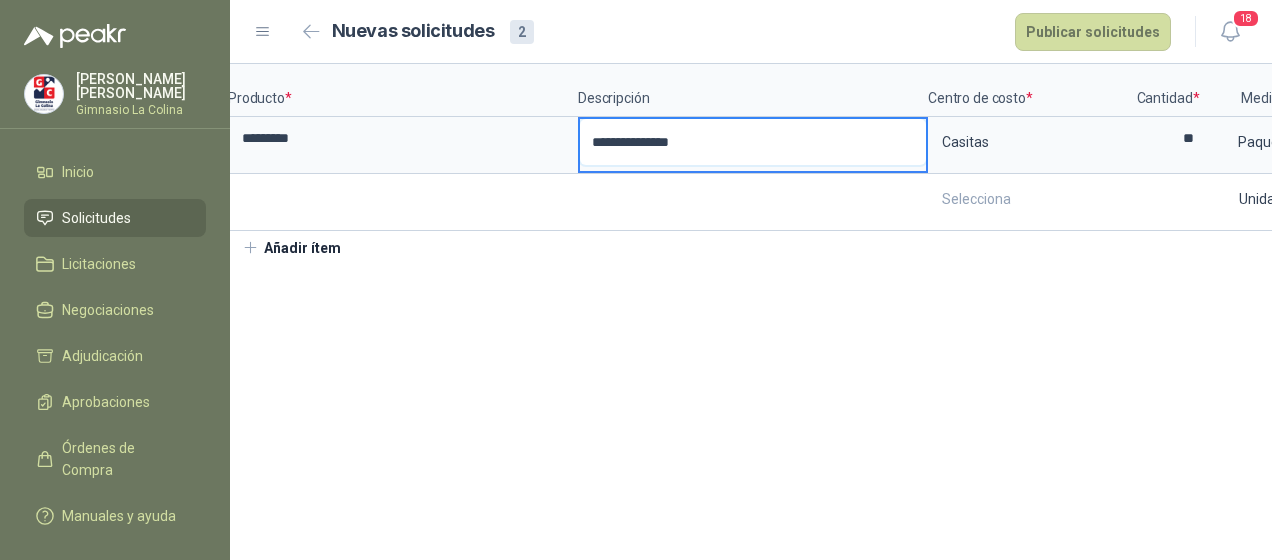 click on "**********" at bounding box center (753, 142) 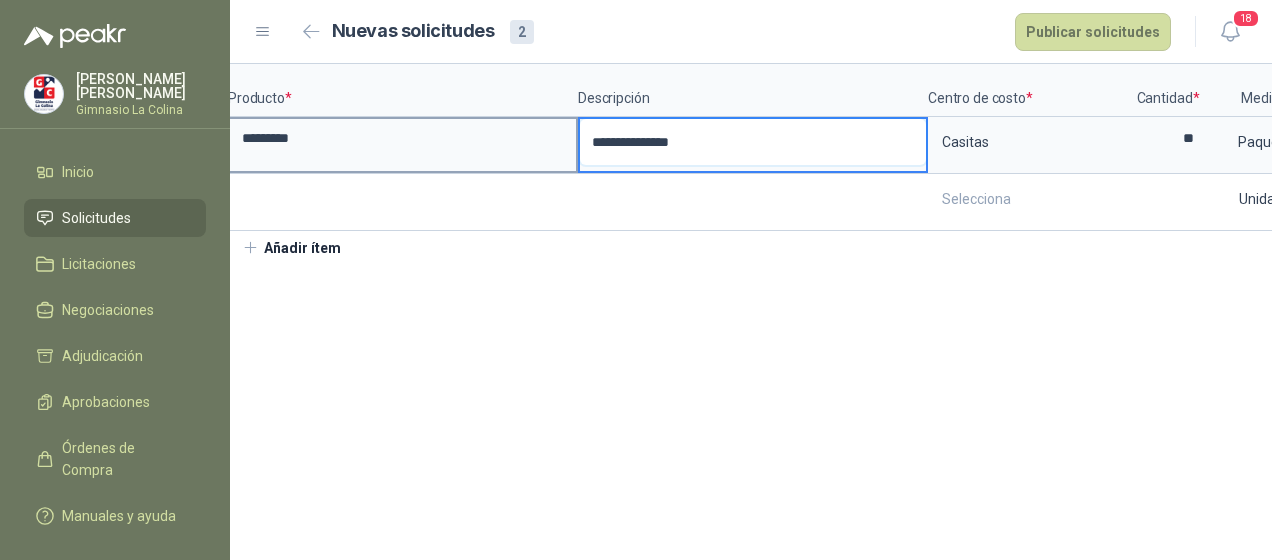 drag, startPoint x: 798, startPoint y: 136, endPoint x: 522, endPoint y: 117, distance: 276.6532 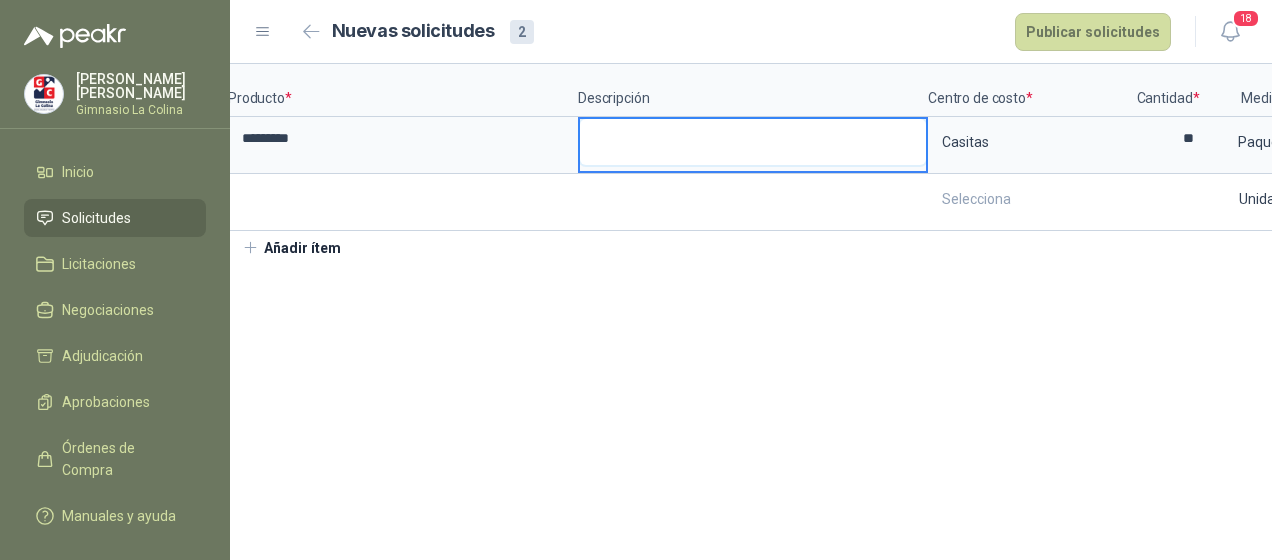 type 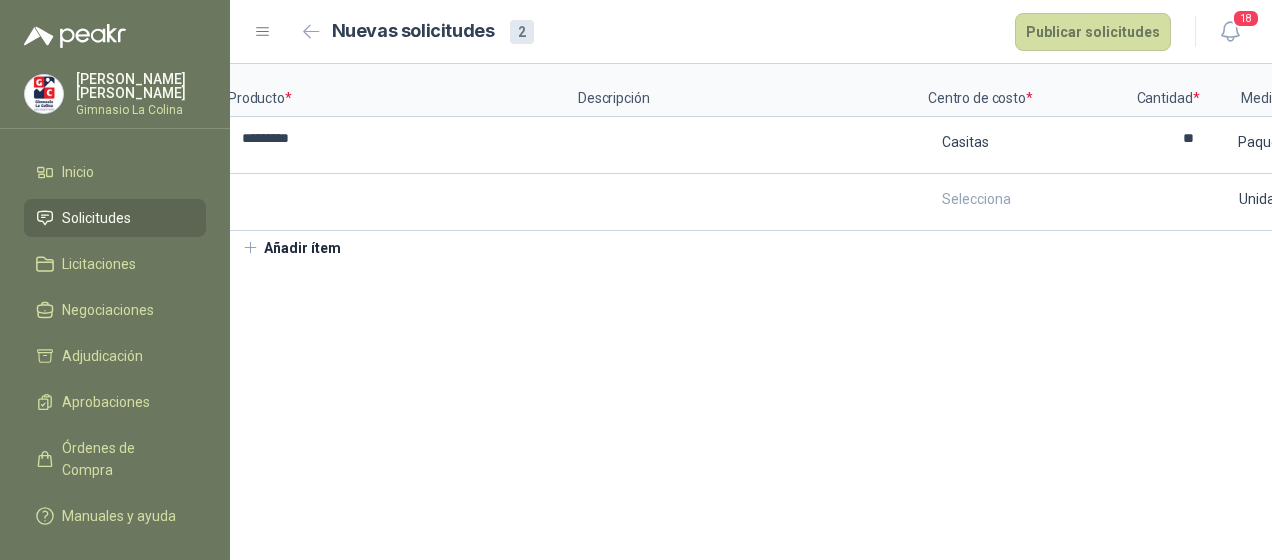 click on "Solicitudes" at bounding box center [115, 218] 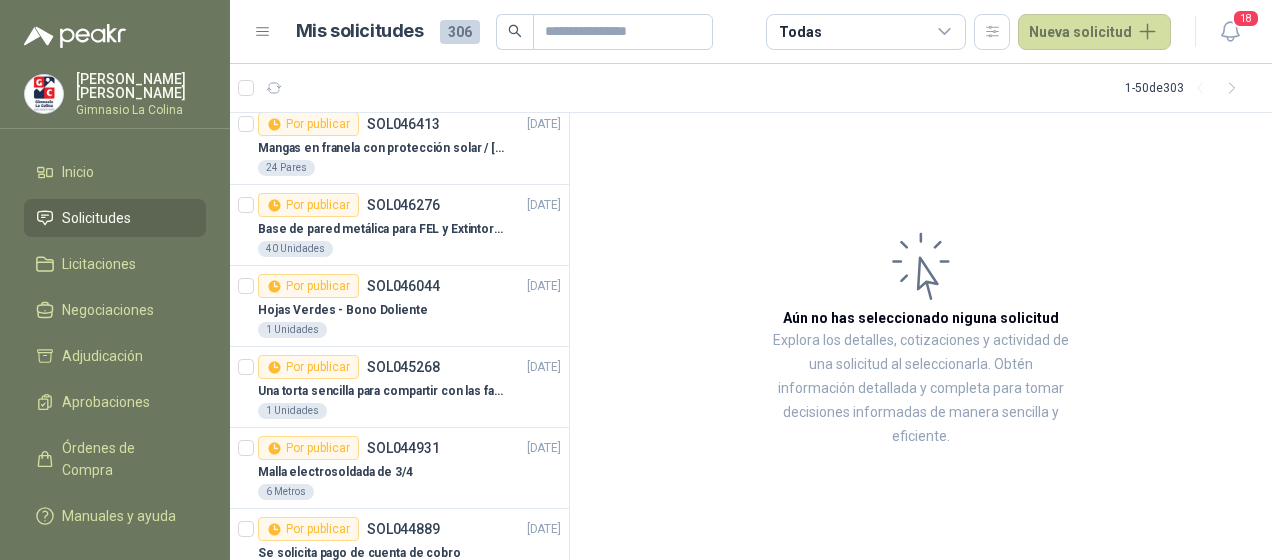 scroll, scrollTop: 0, scrollLeft: 0, axis: both 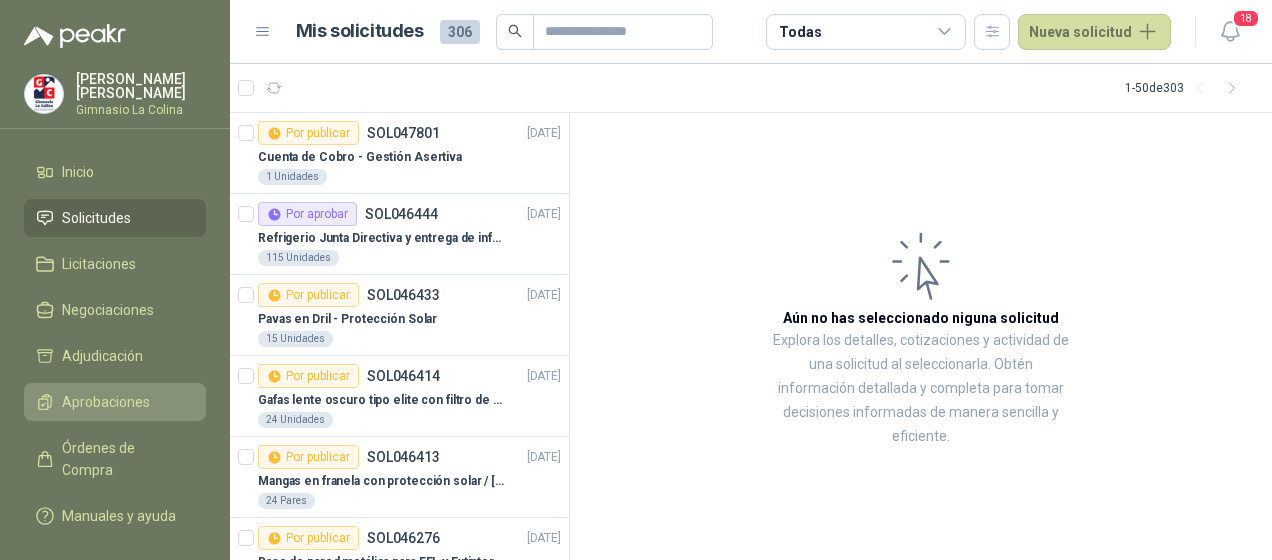 click on "Aprobaciones" at bounding box center [106, 402] 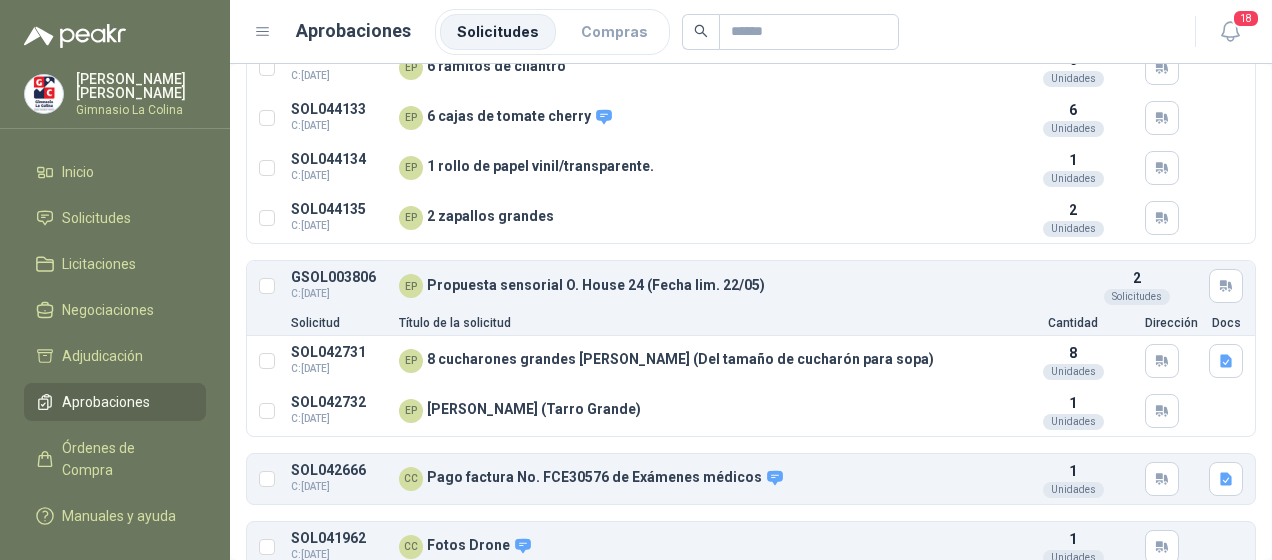 scroll, scrollTop: 1260, scrollLeft: 0, axis: vertical 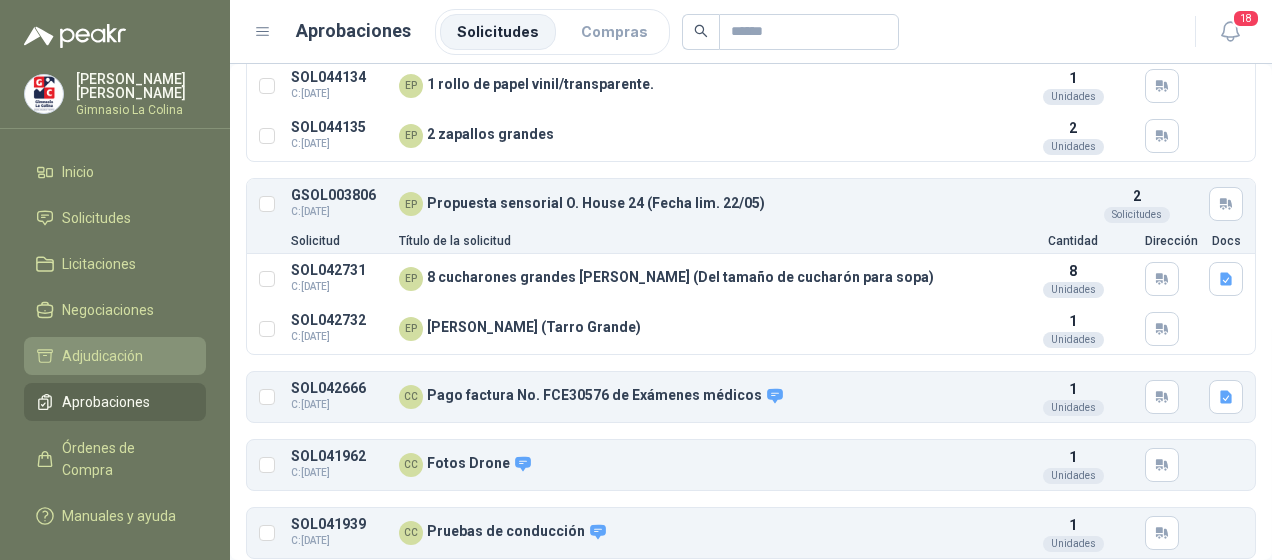 click on "Adjudicación" at bounding box center [115, 356] 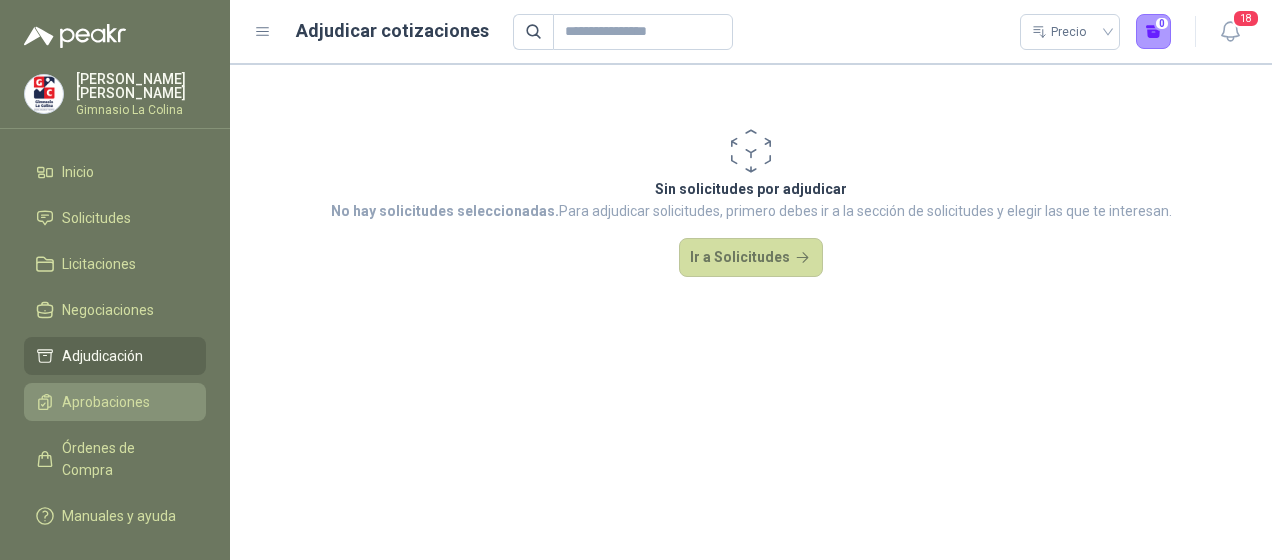 click on "Aprobaciones" at bounding box center (106, 402) 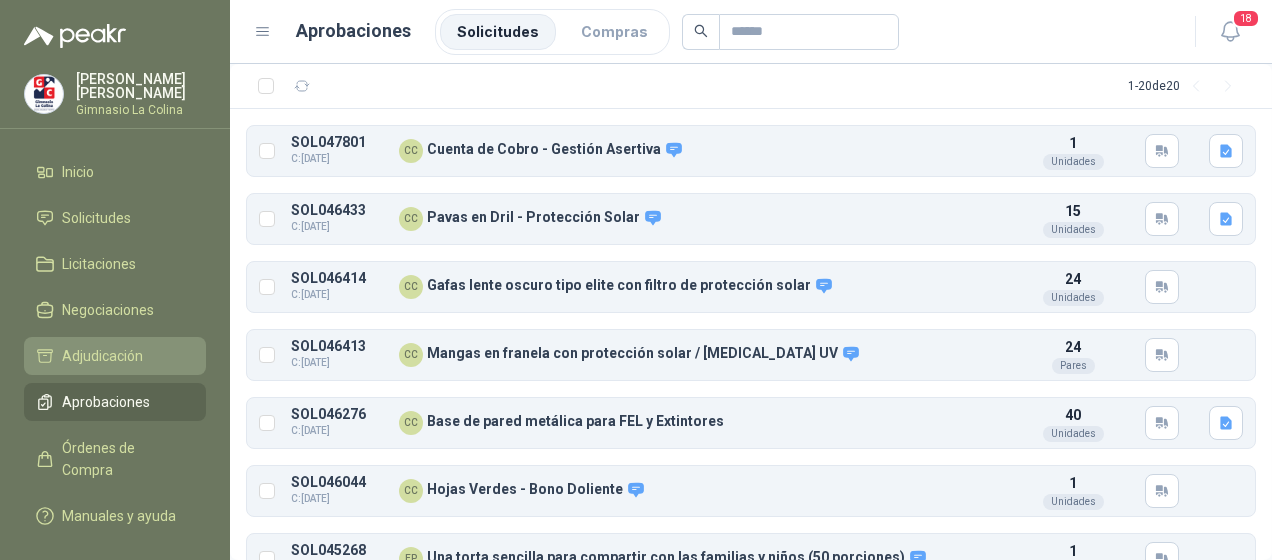click on "Adjudicación" at bounding box center (102, 356) 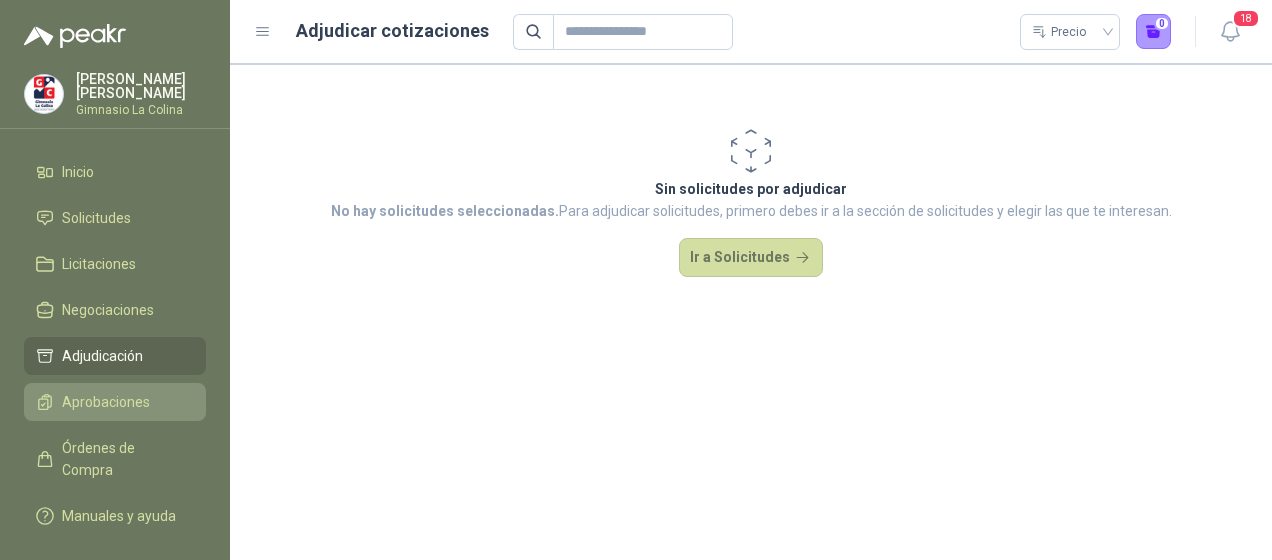 click on "Aprobaciones" at bounding box center [106, 402] 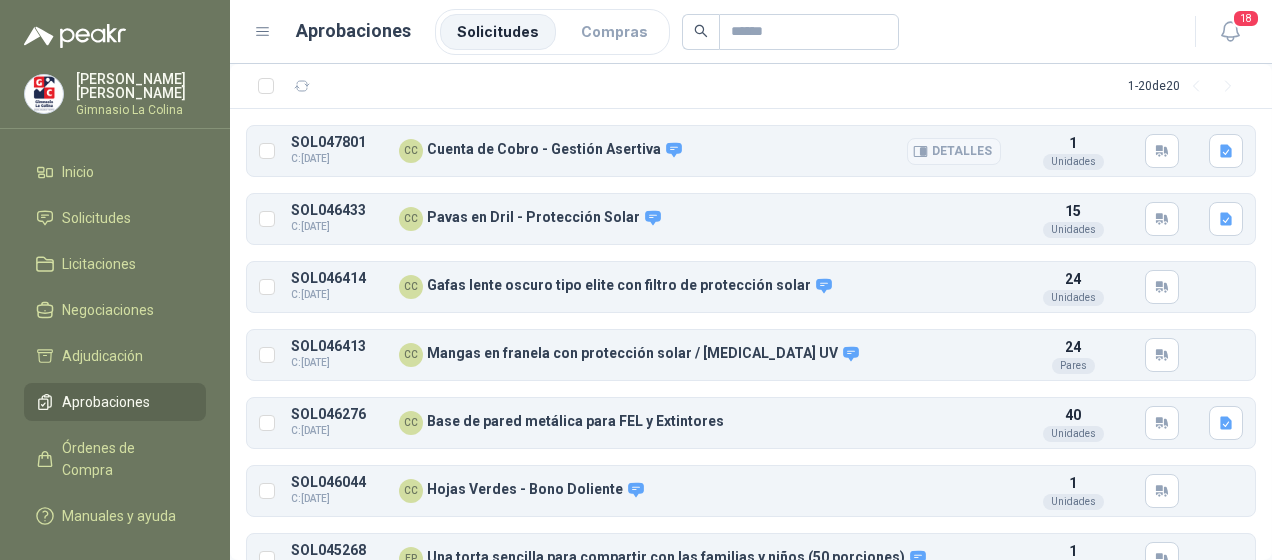 click 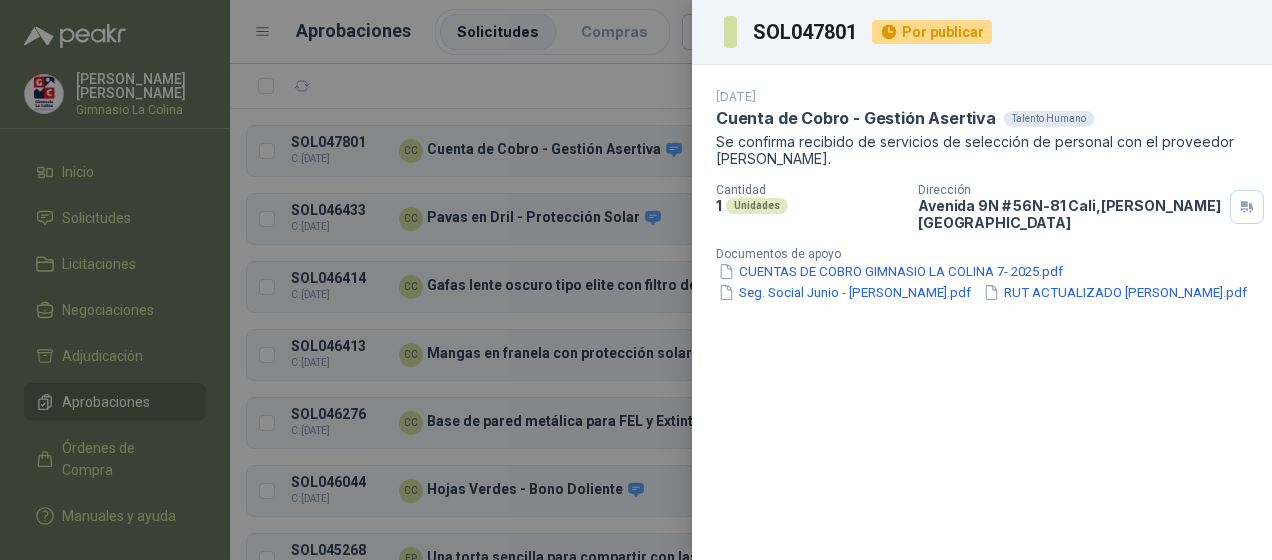 click at bounding box center [636, 280] 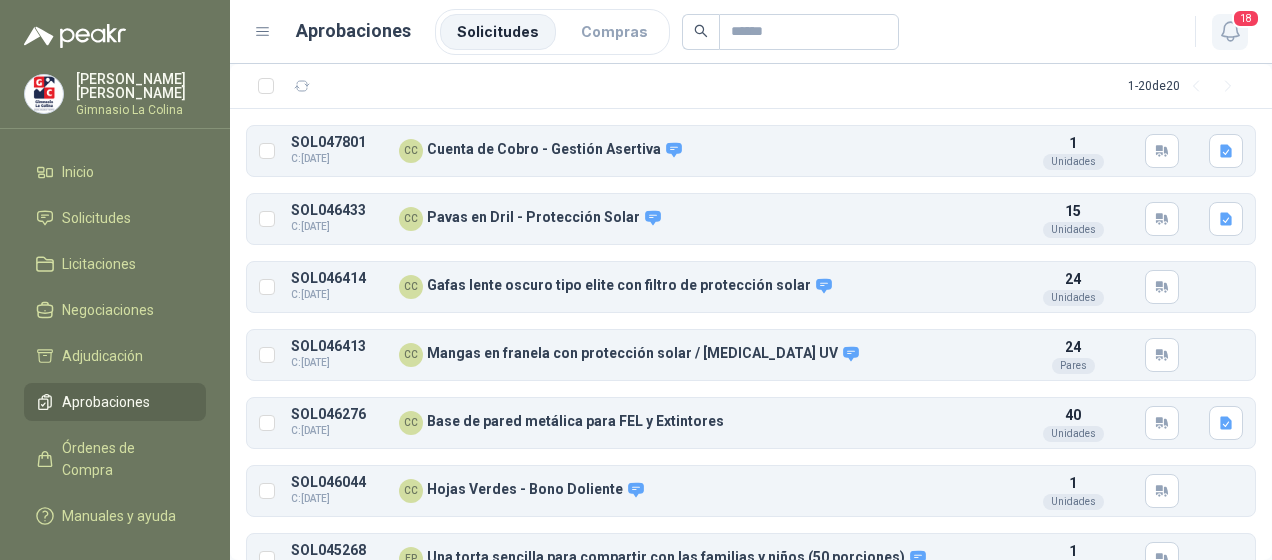 click 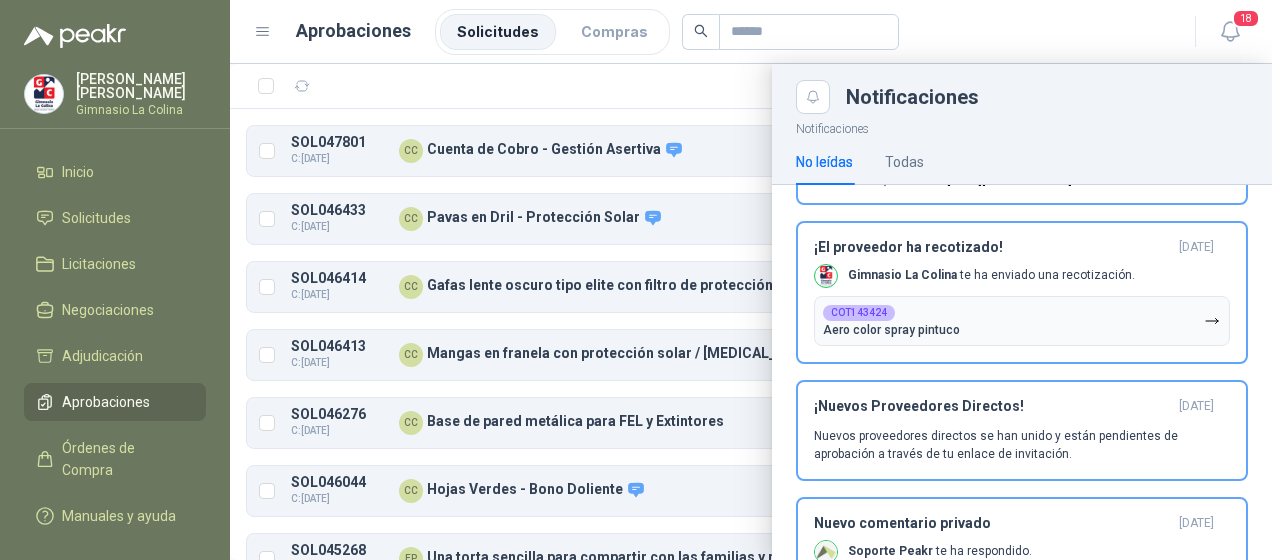 scroll, scrollTop: 1000, scrollLeft: 0, axis: vertical 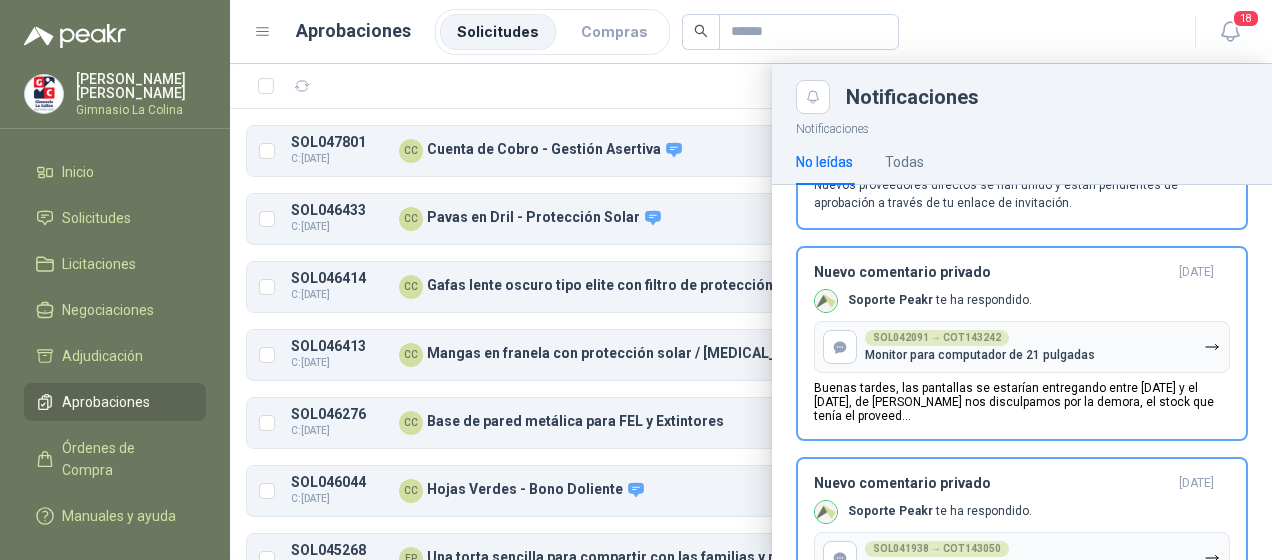 click on "[PERSON_NAME]" at bounding box center [141, 86] 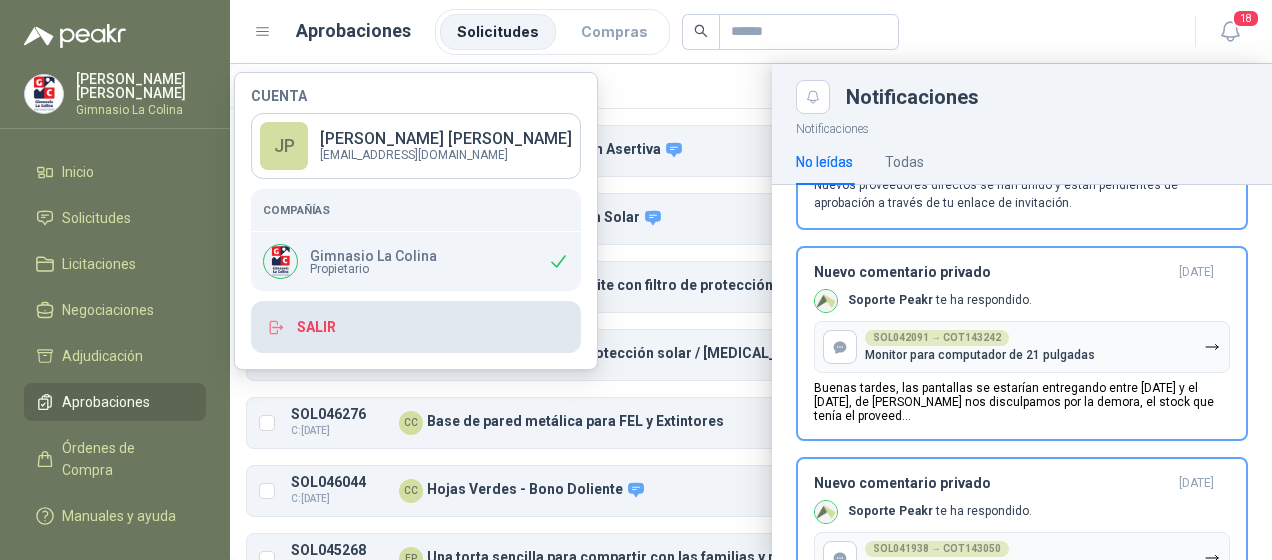 click on "Salir" at bounding box center (416, 327) 